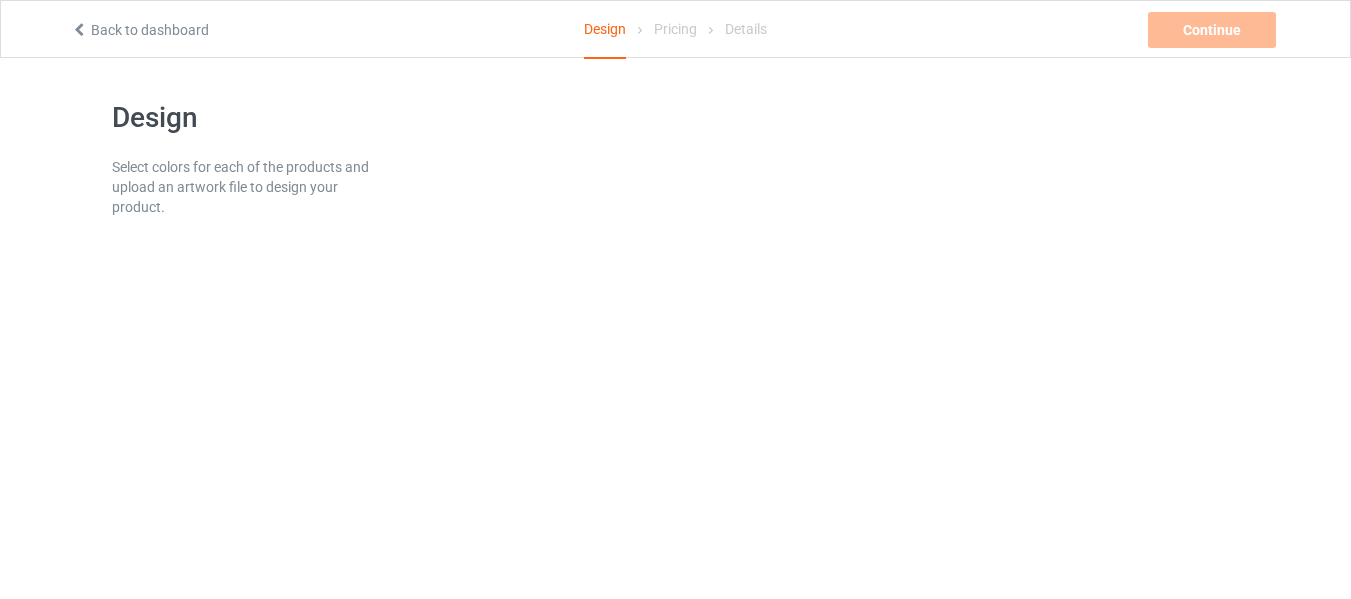 scroll, scrollTop: 0, scrollLeft: 0, axis: both 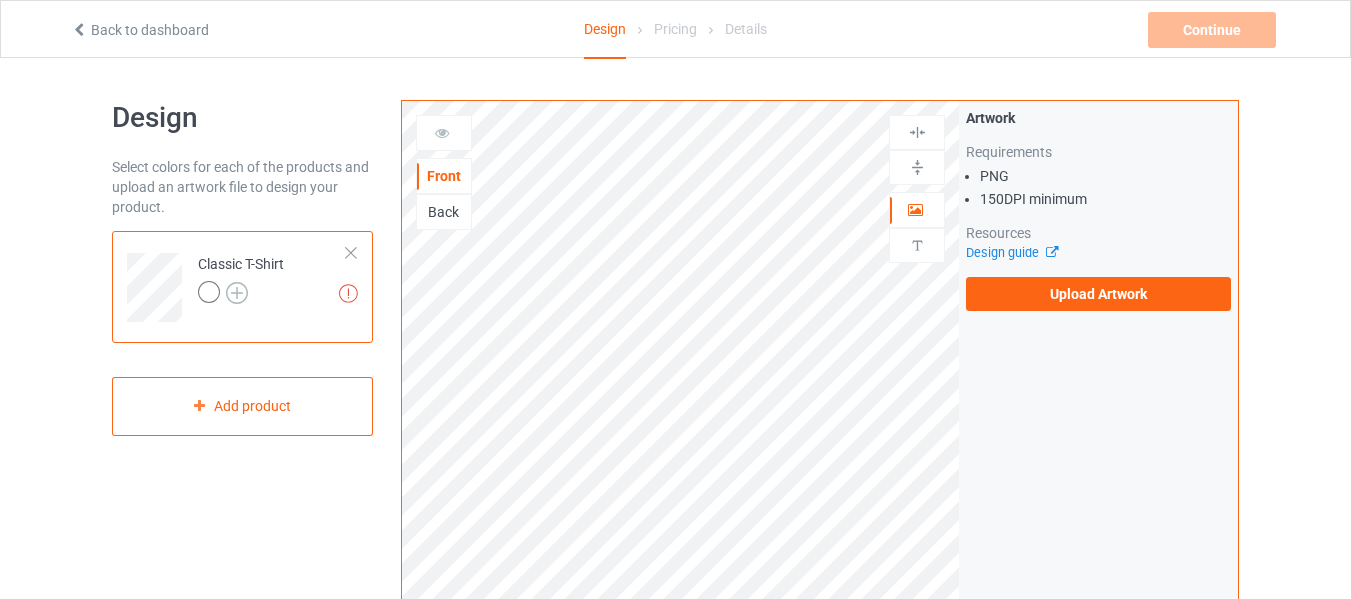 click at bounding box center (237, 293) 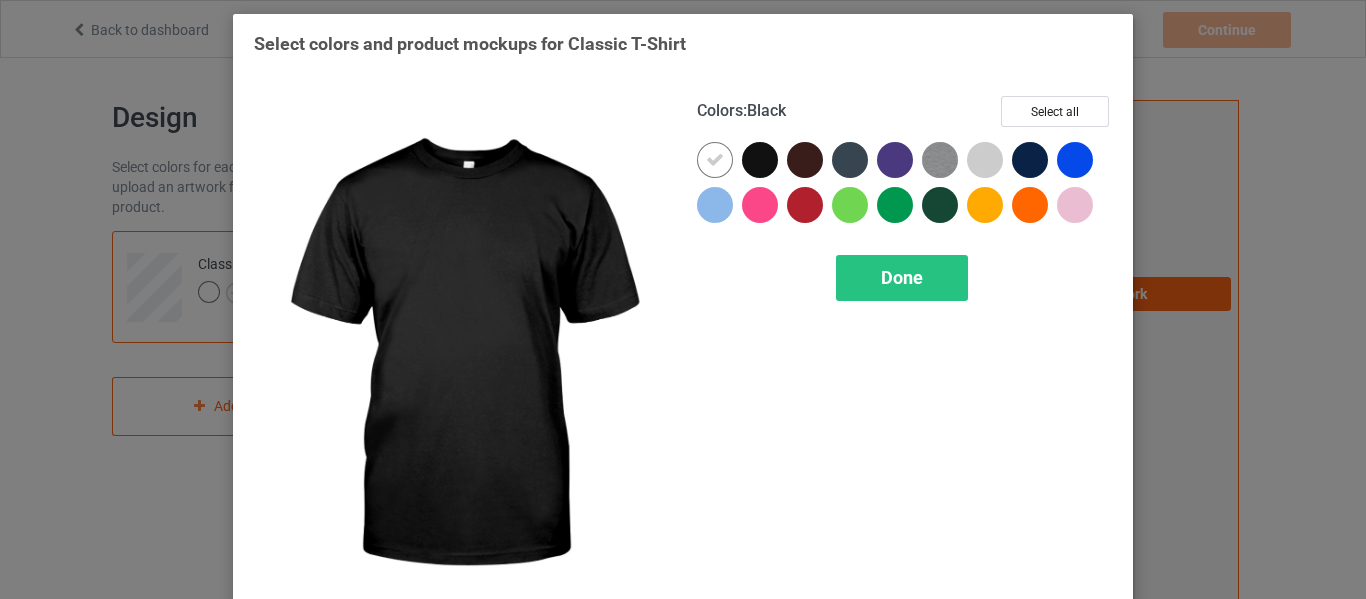 click at bounding box center (760, 160) 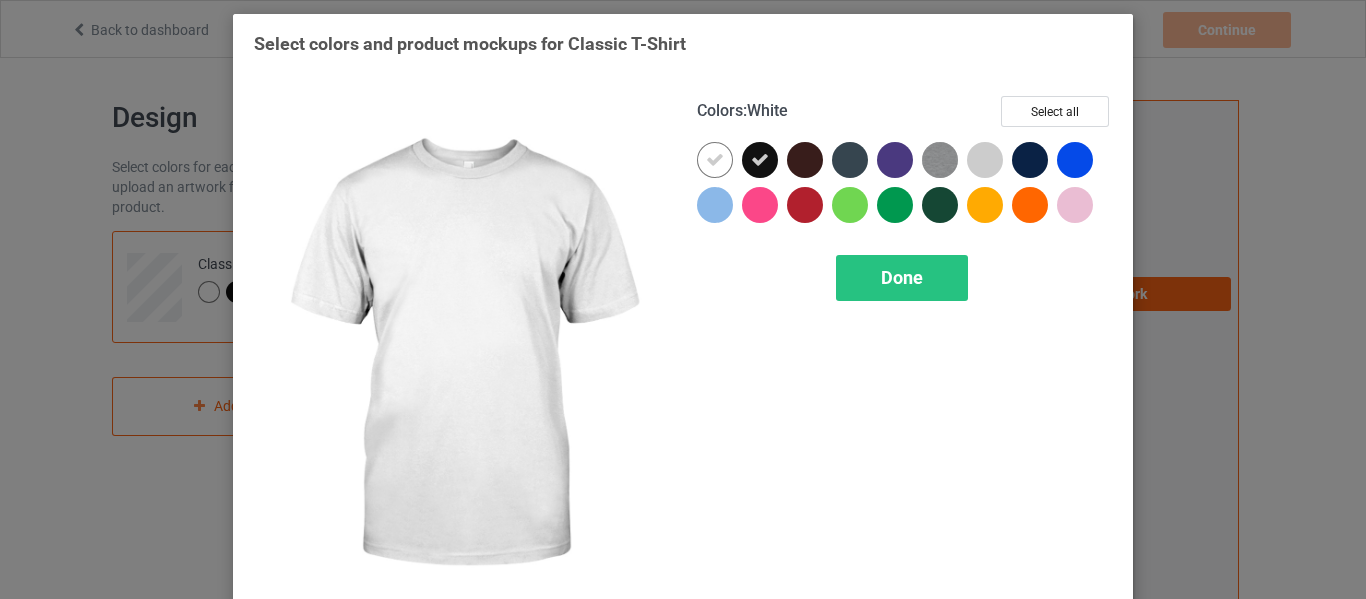 click at bounding box center [715, 160] 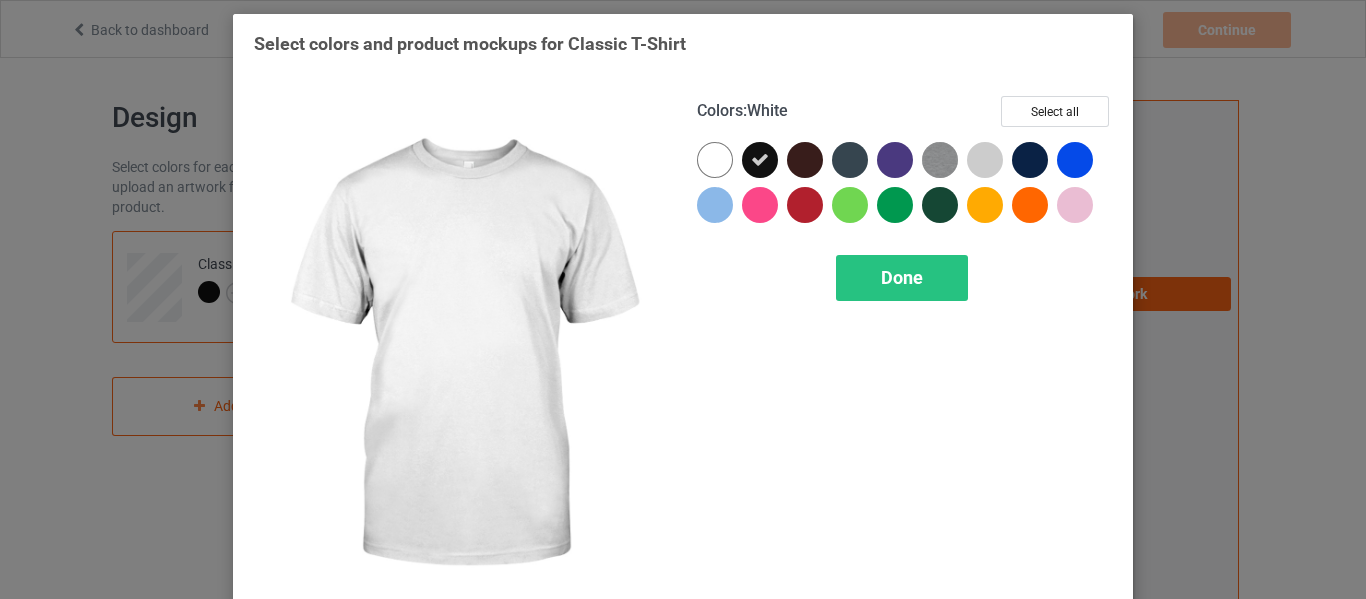 click at bounding box center [715, 160] 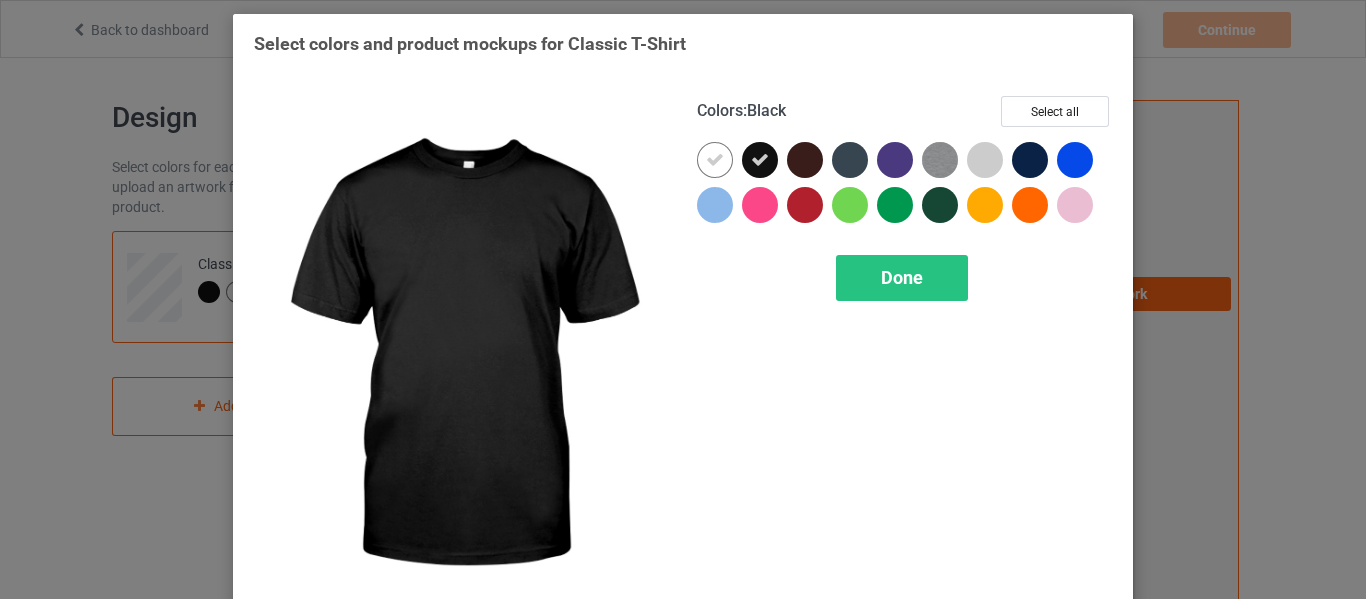 click at bounding box center (760, 160) 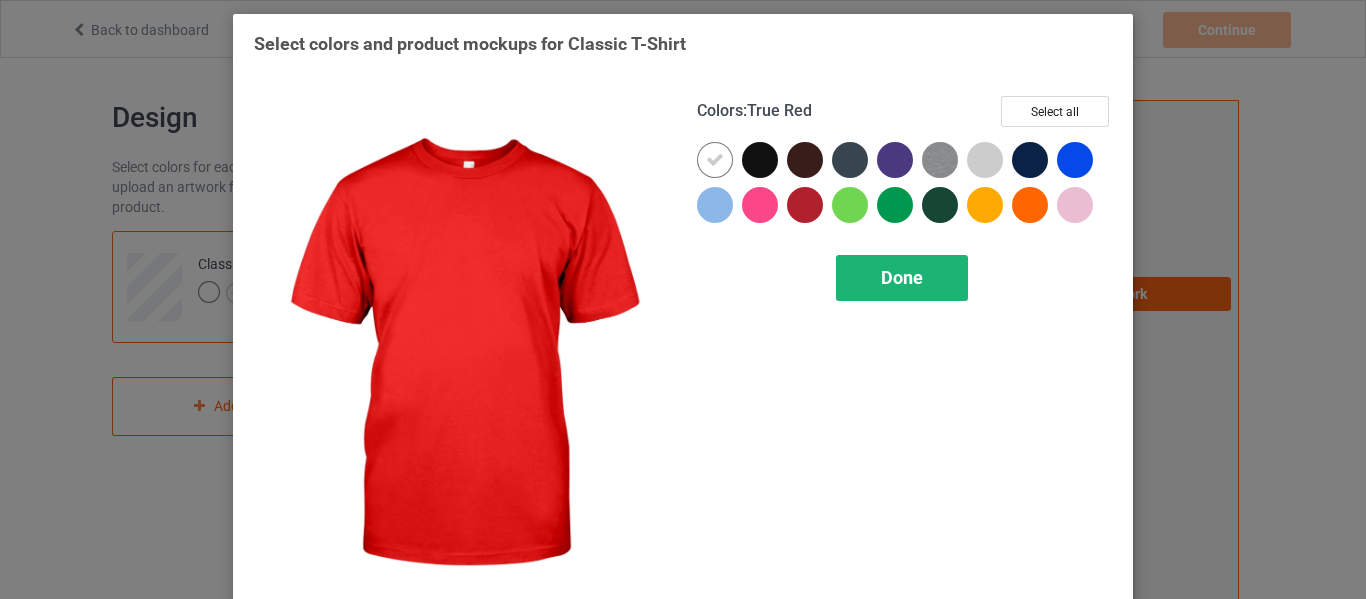 click on "Done" at bounding box center (902, 277) 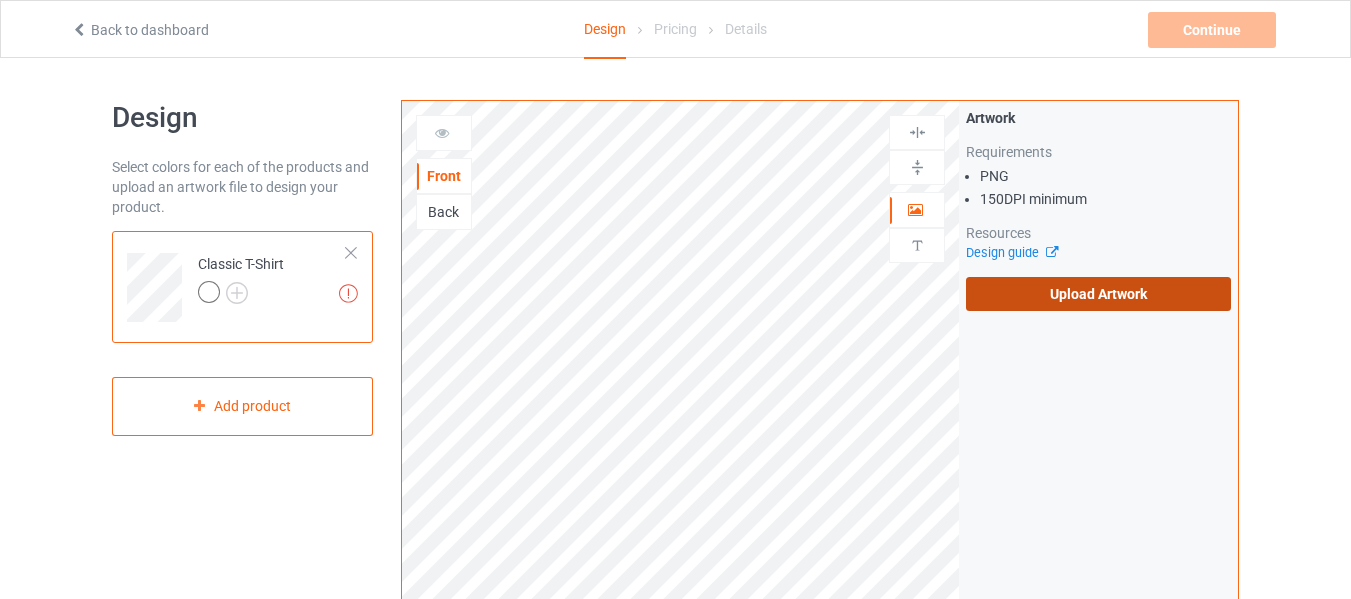 click on "Upload Artwork" at bounding box center [1098, 294] 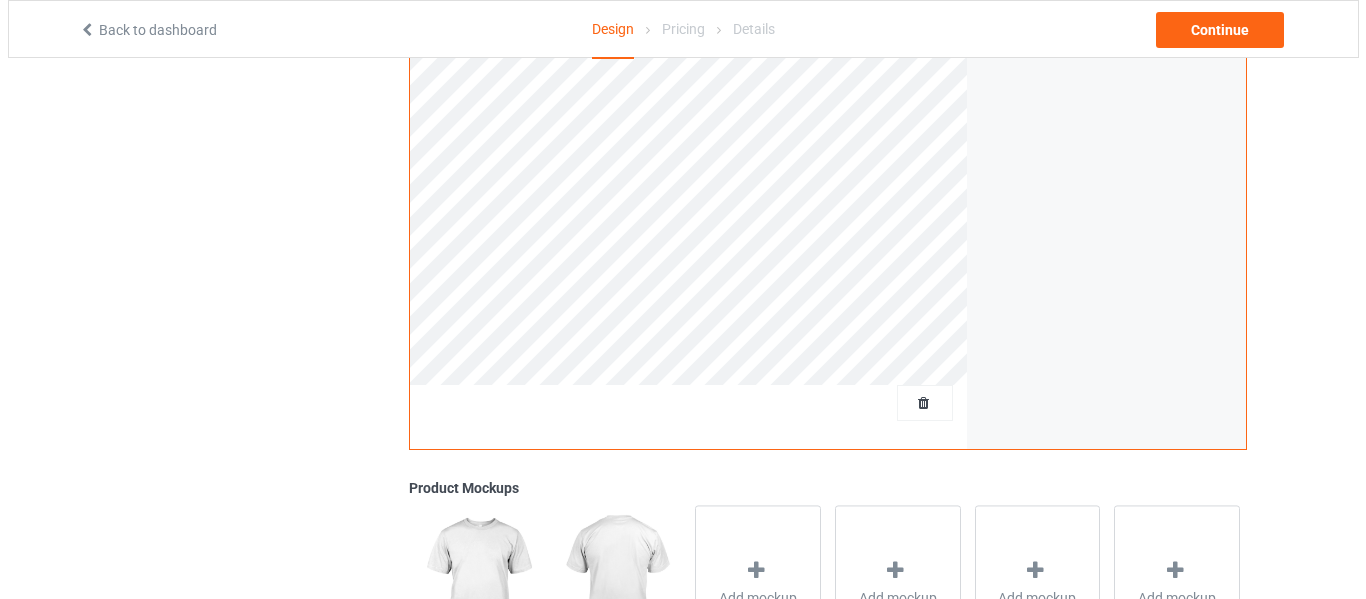 scroll, scrollTop: 697, scrollLeft: 0, axis: vertical 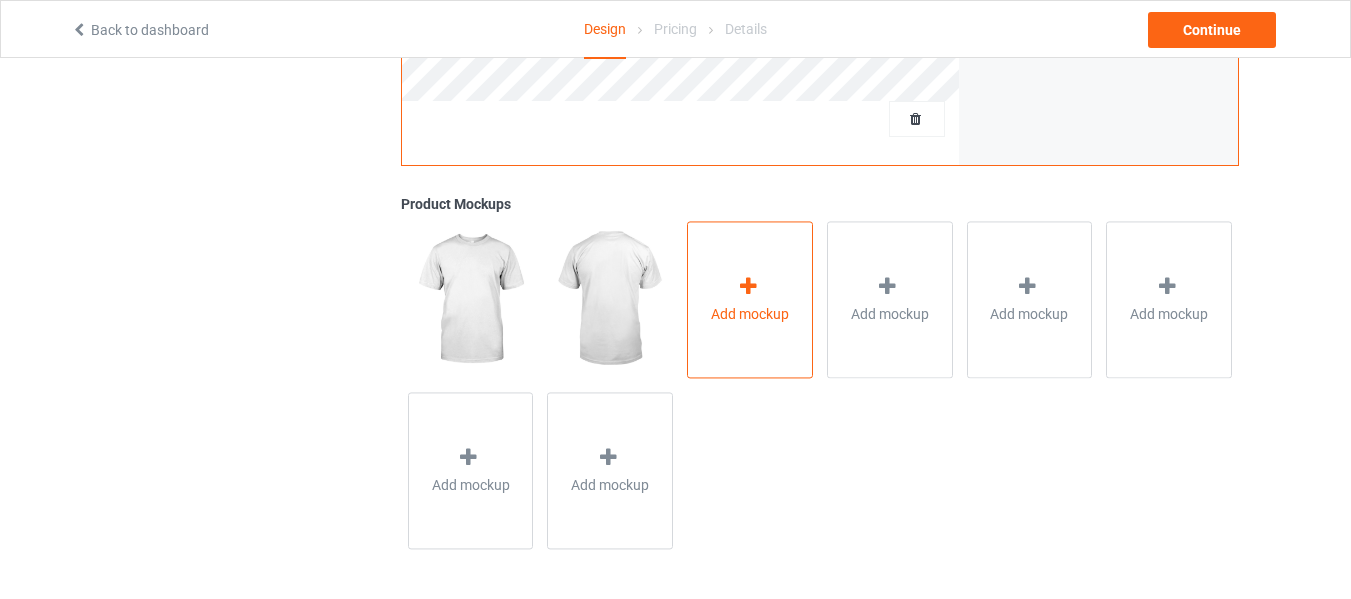 click on "Add mockup" at bounding box center [750, 314] 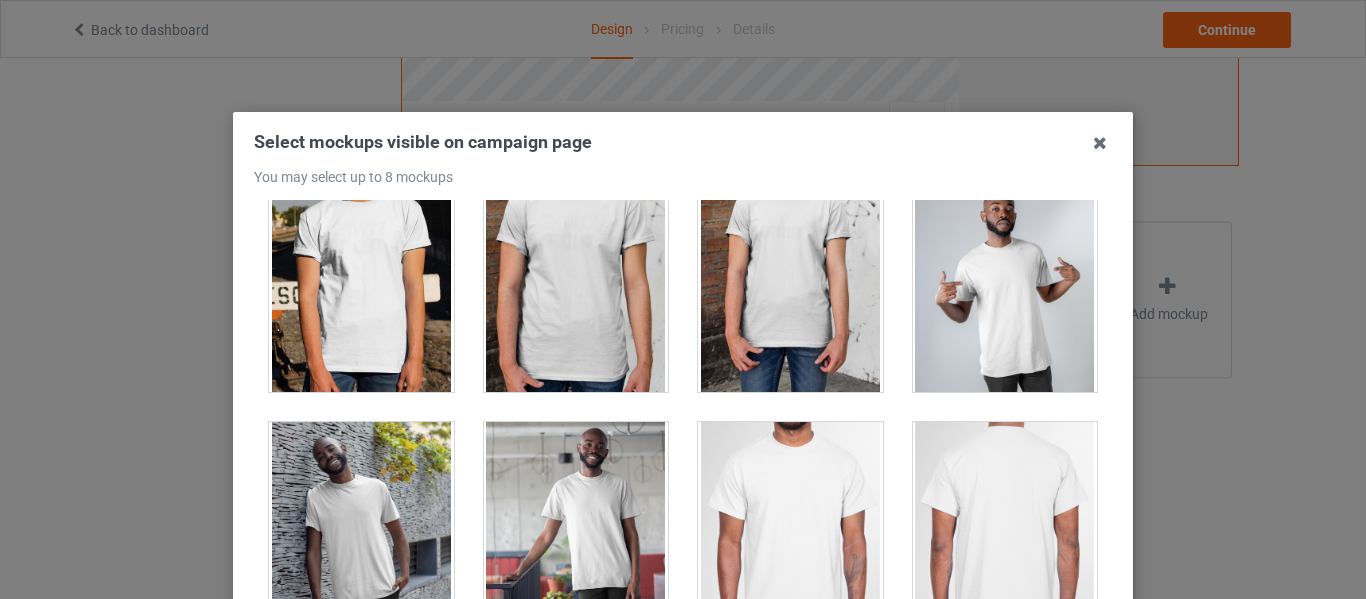 scroll, scrollTop: 202, scrollLeft: 0, axis: vertical 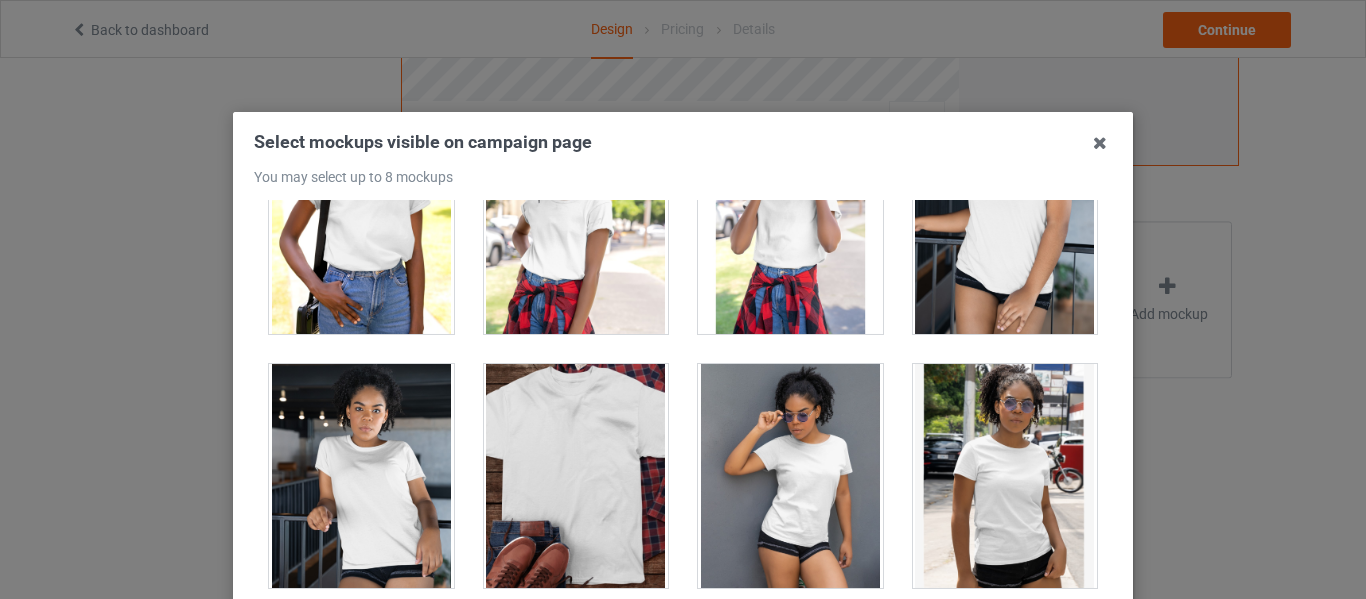 click at bounding box center [576, 476] 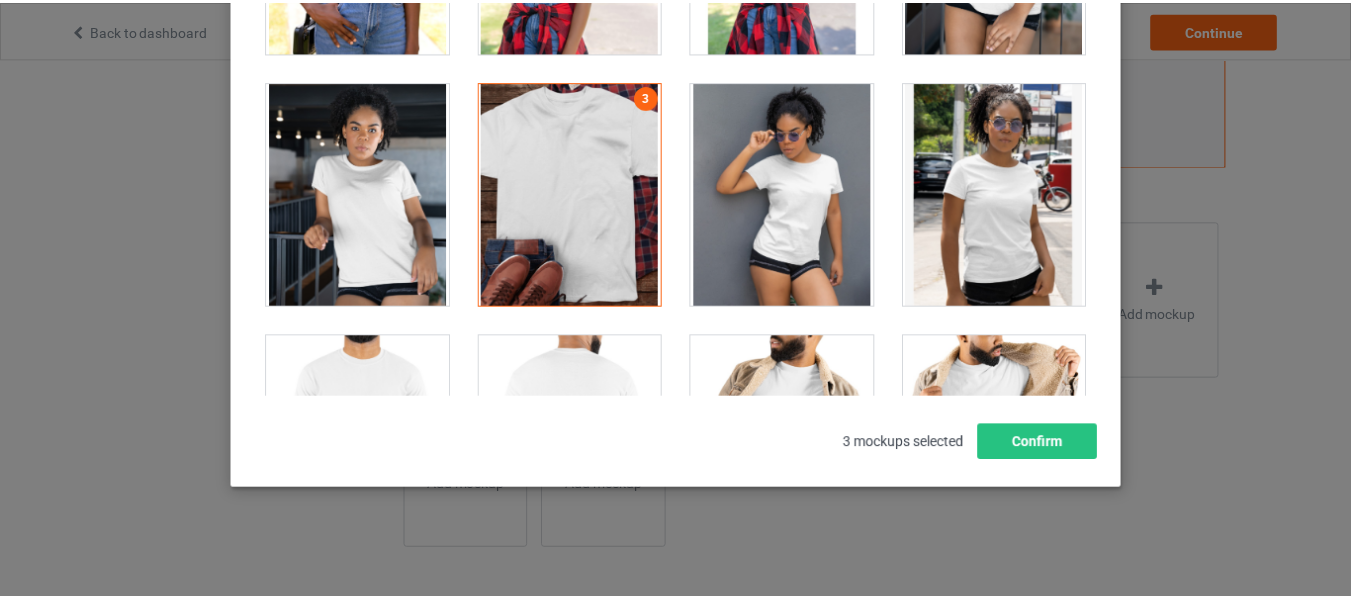 scroll, scrollTop: 284, scrollLeft: 0, axis: vertical 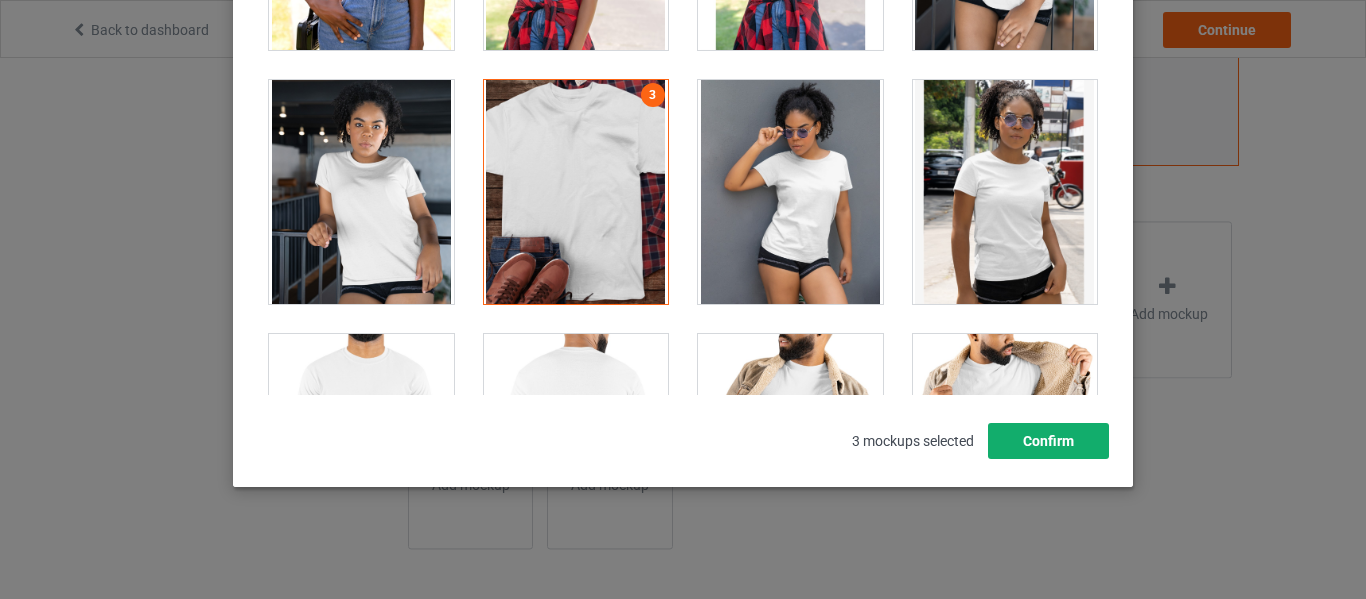 click on "Confirm" at bounding box center (1048, 441) 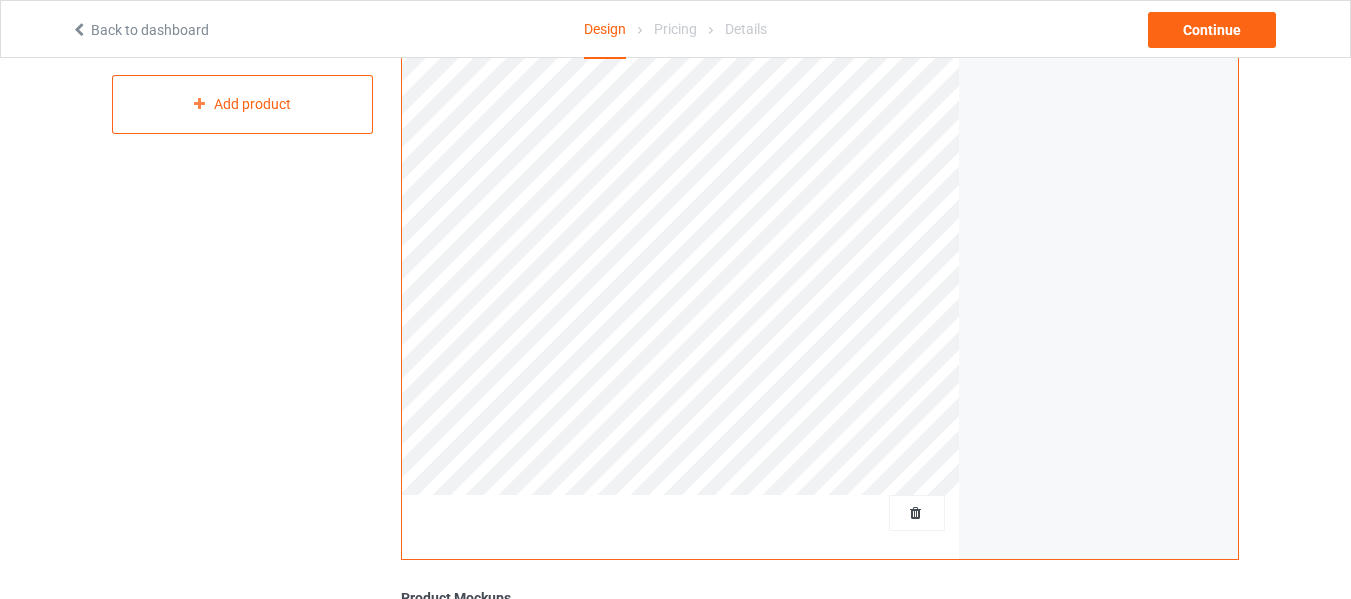 scroll, scrollTop: 0, scrollLeft: 0, axis: both 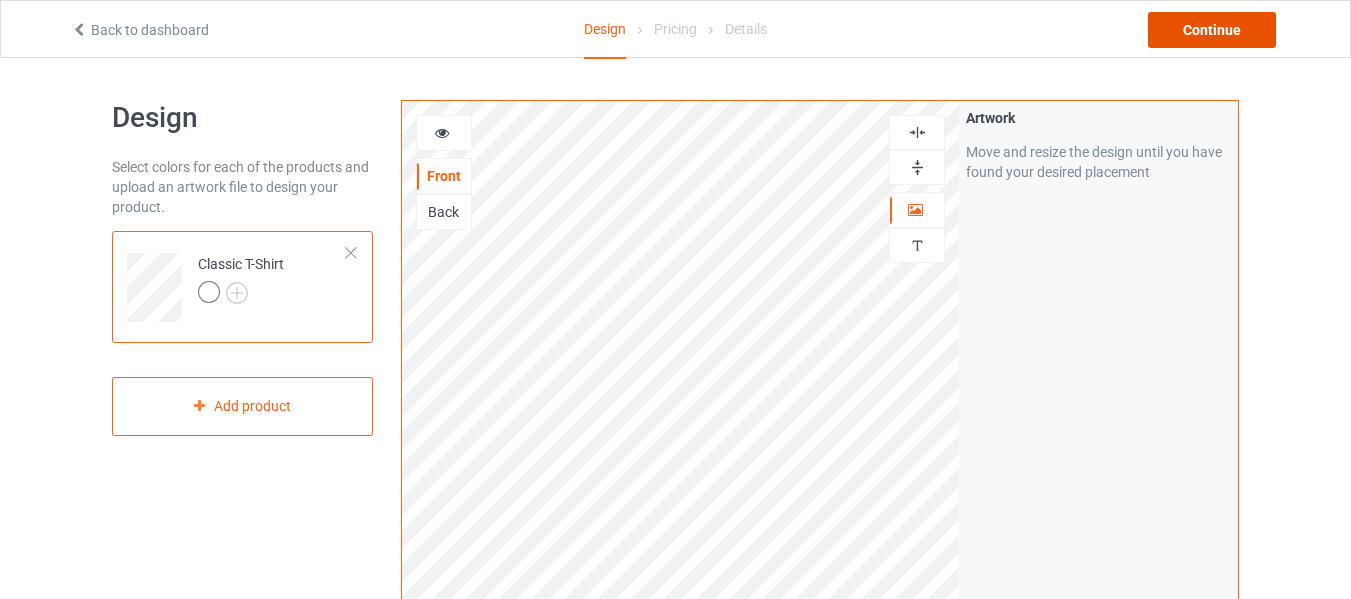 click on "Continue" at bounding box center [1212, 30] 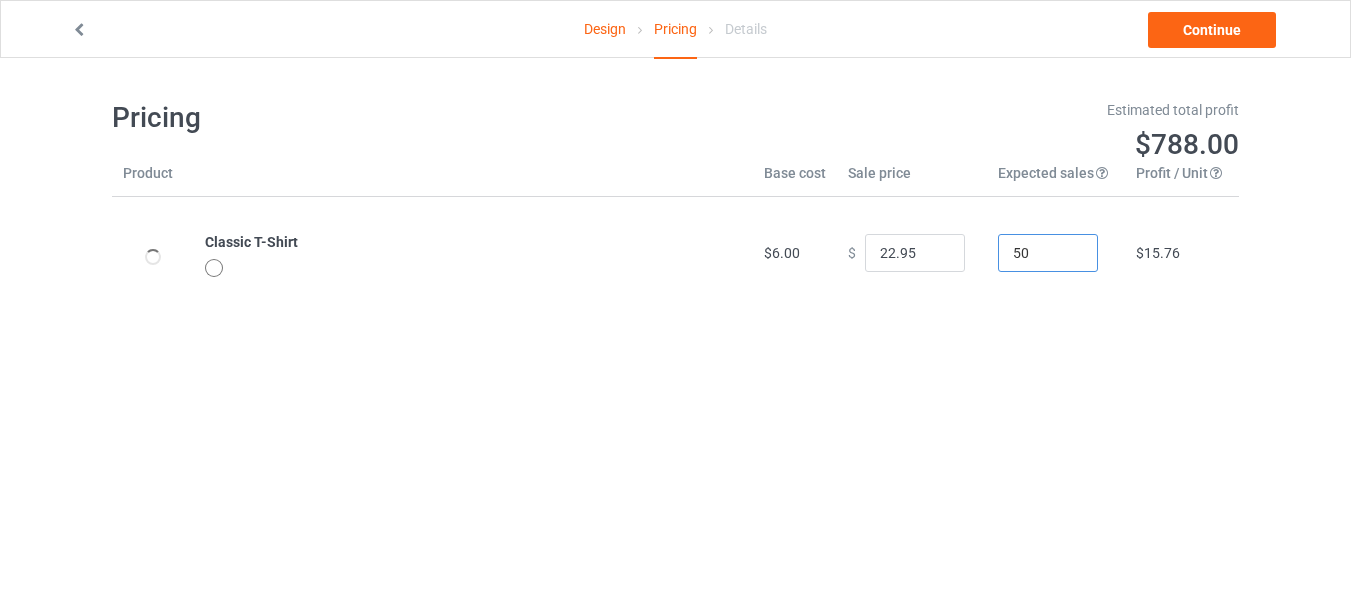 drag, startPoint x: 1023, startPoint y: 251, endPoint x: 963, endPoint y: 256, distance: 60.207973 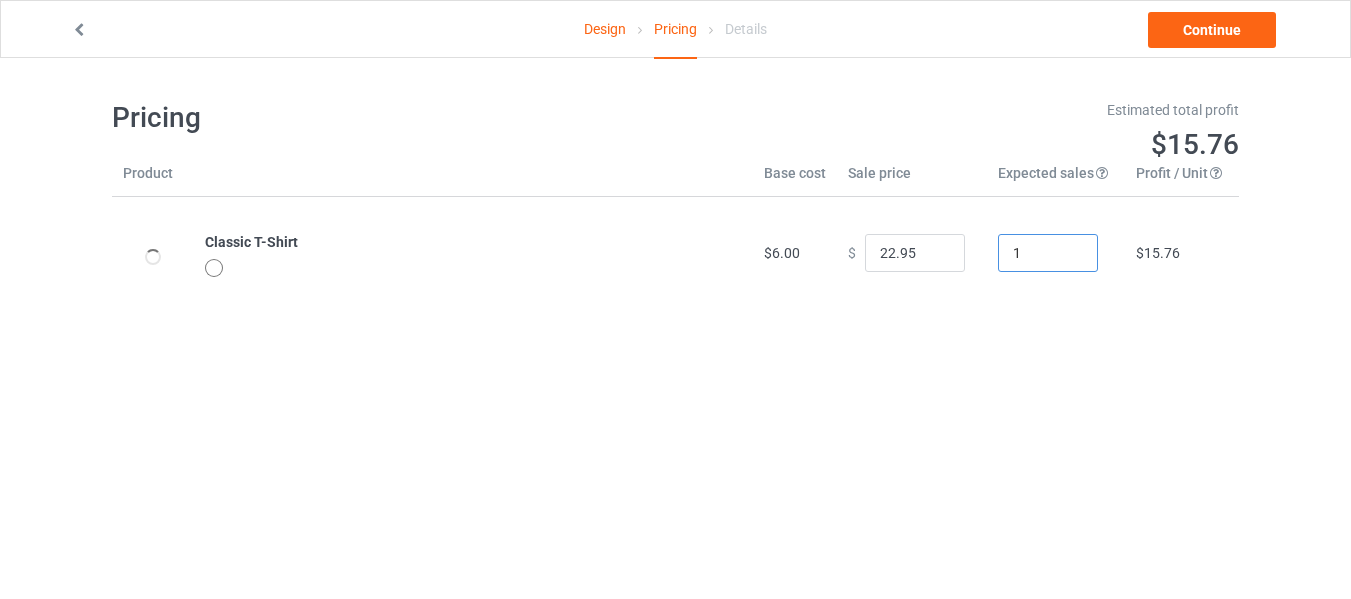 type on "1" 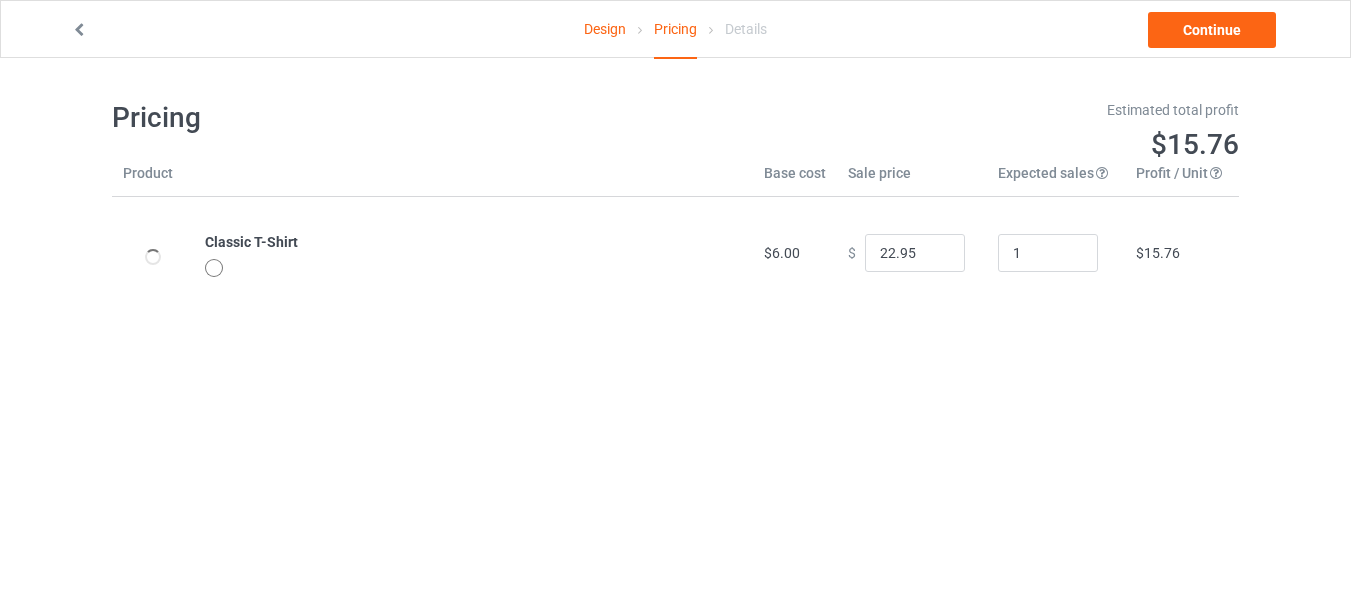 click on "Design Pricing Details Continue Pricing Estimated total profit $15.76 Product Base cost Sale price Expected sales   Your expected sales will change your profit estimate (on the right), but will not affect the actual amount of profit you earn. Profit / Unit   Your profit is your sale price minus your base cost and processing fee. Classic T-Shirt $6.00 $     22.95 1 $15.76" at bounding box center [675, 357] 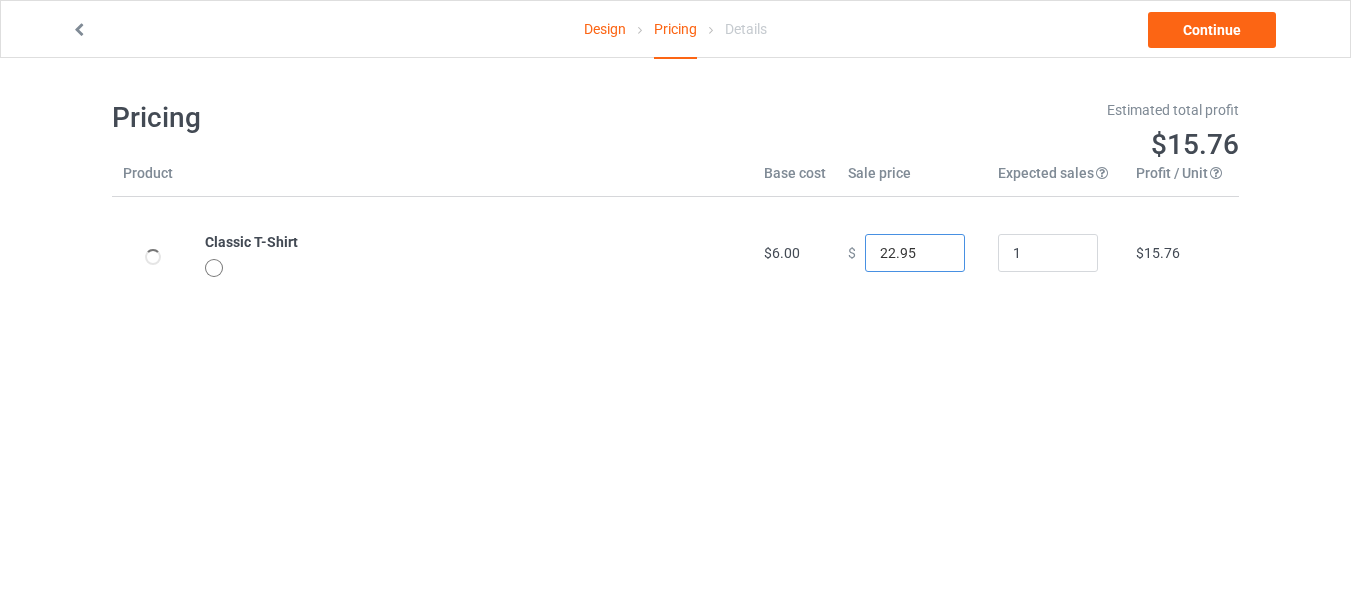 drag, startPoint x: 918, startPoint y: 247, endPoint x: 836, endPoint y: 257, distance: 82.607506 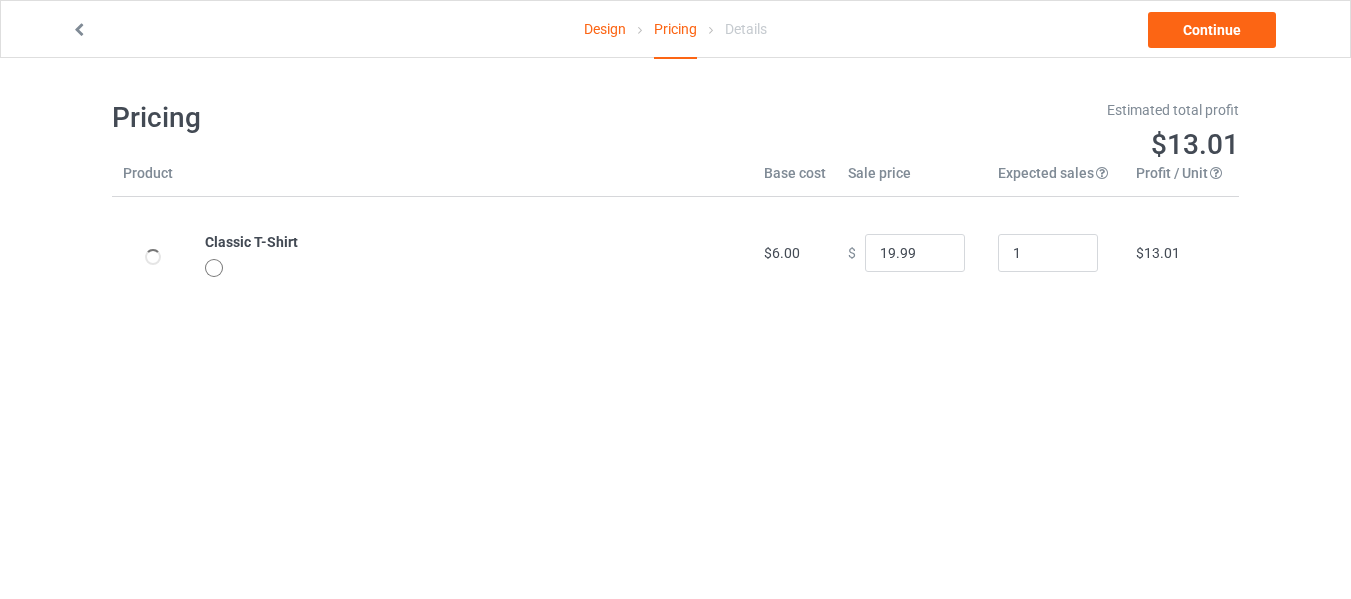 click on "Pricing Estimated total profit $13.01 Product Base cost Sale price Expected sales   Your expected sales will change your profit estimate (on the right), but will not affect the actual amount of profit you earn. Profit / Unit   Your profit is your sale price minus your base cost and processing fee. Classic T-Shirt $6.00 $     19.99 1 $13.01" at bounding box center (675, 204) 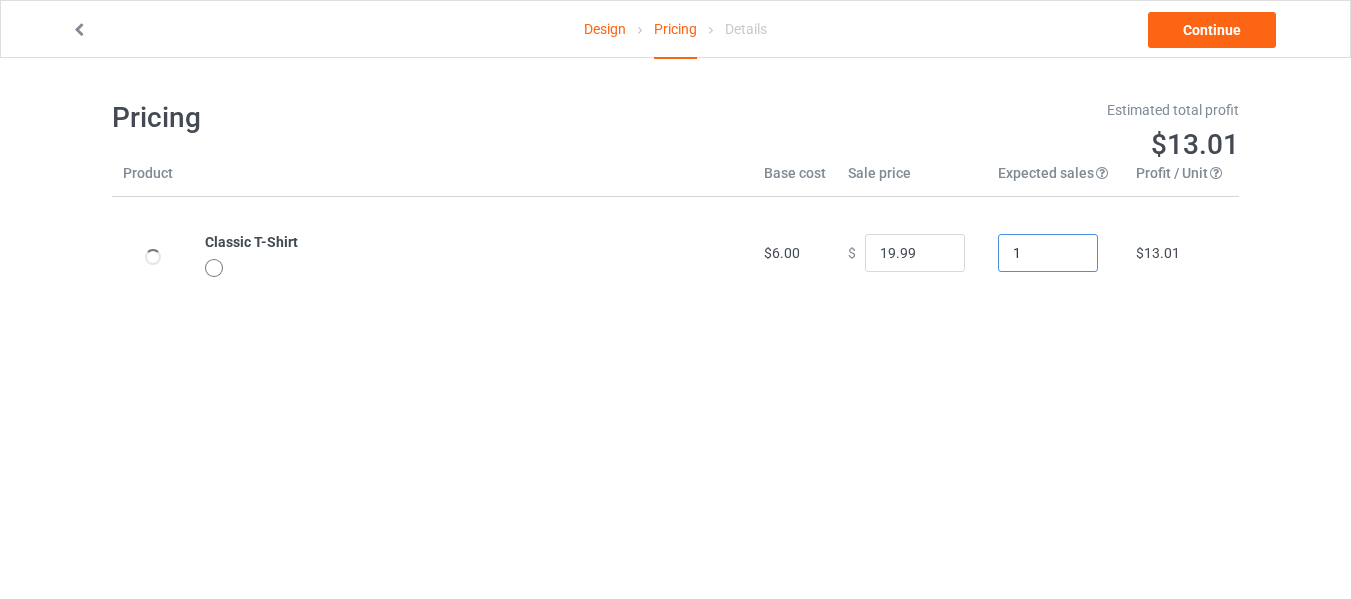 click on "1" at bounding box center (1048, 253) 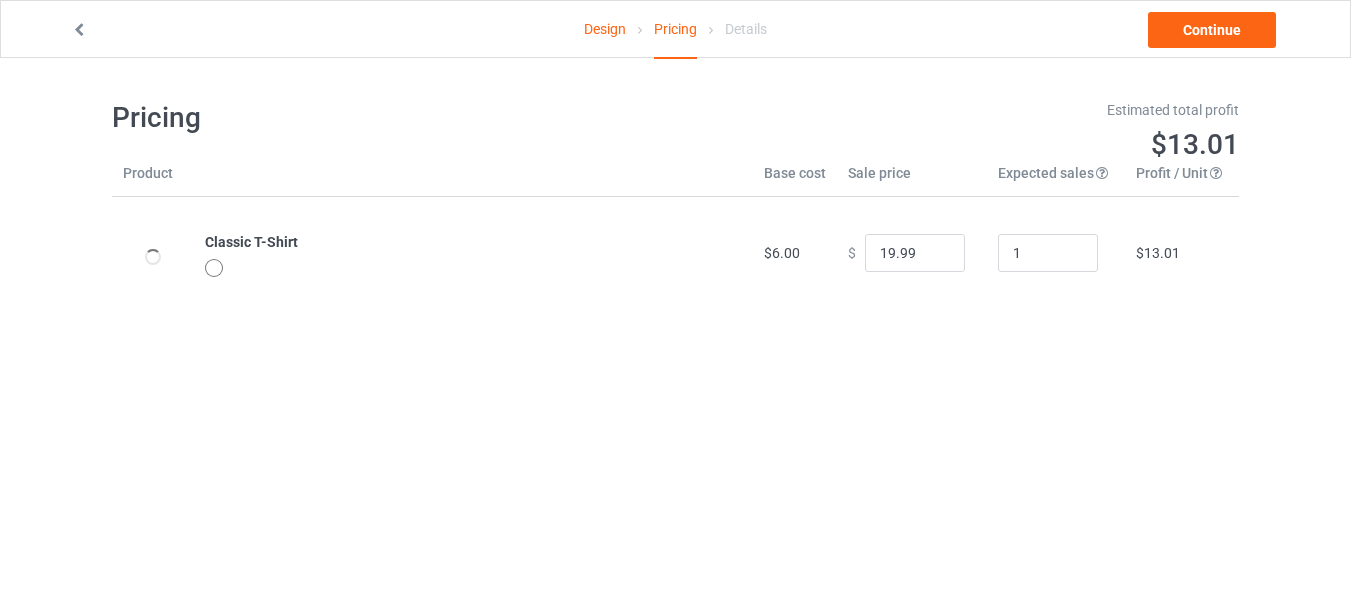 click on "1" at bounding box center [1056, 253] 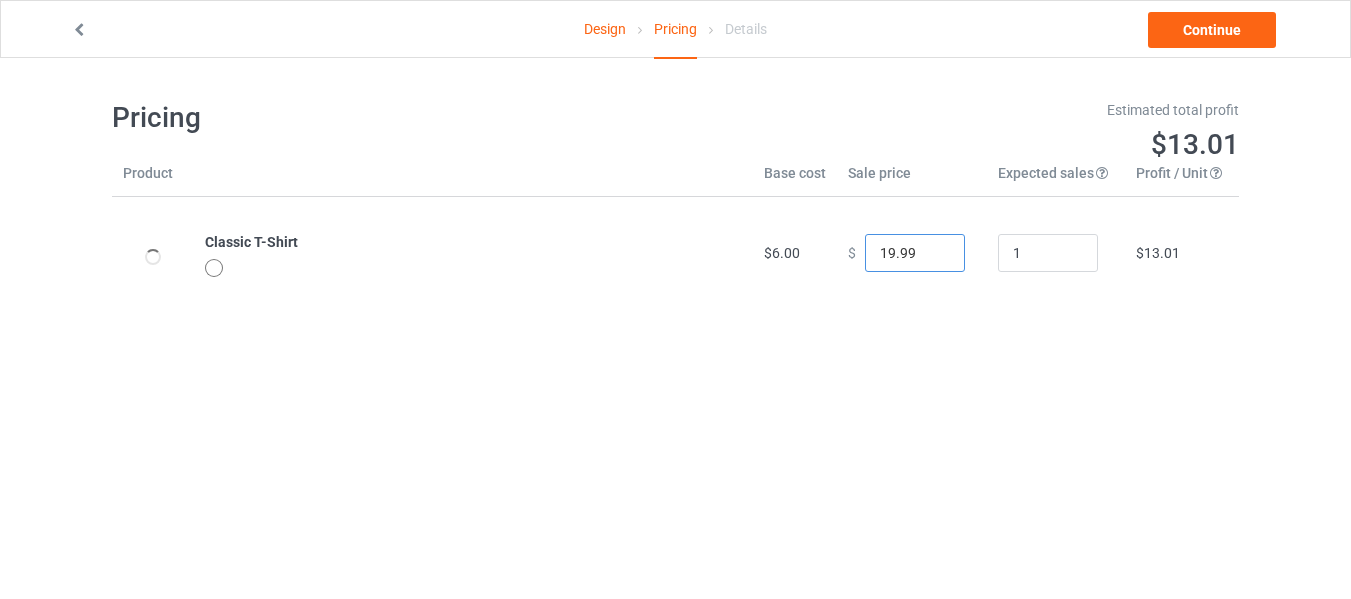 click on "19.99" at bounding box center (915, 253) 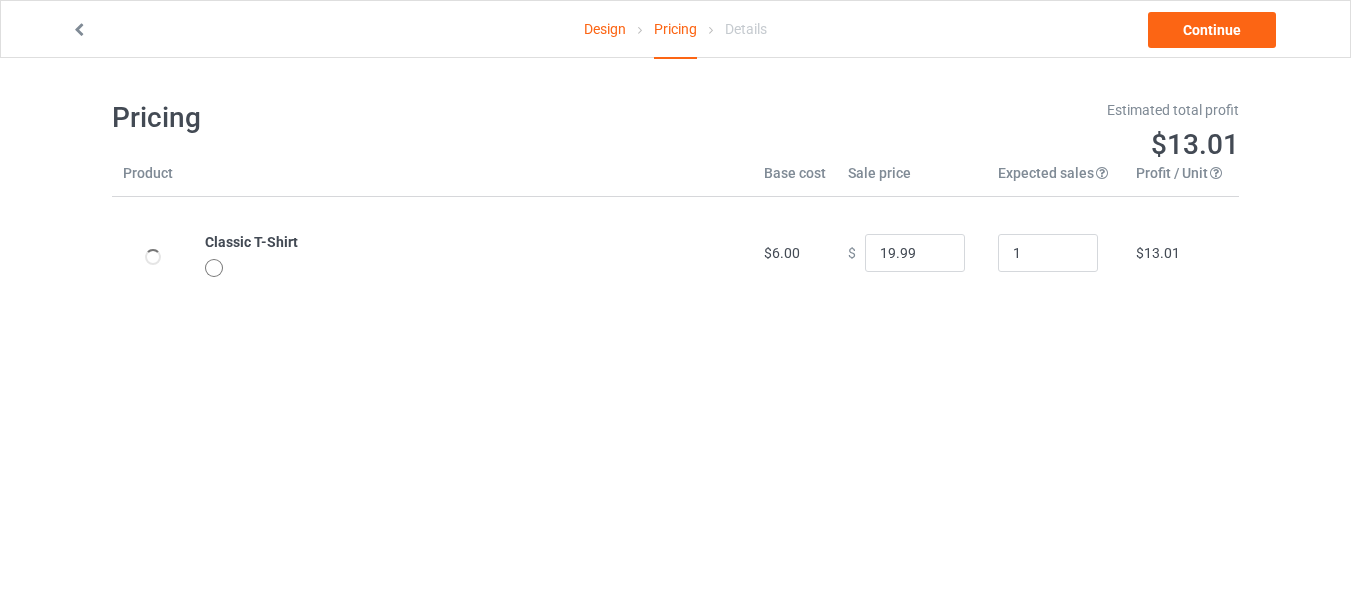 click on "$     19.99" at bounding box center [912, 253] 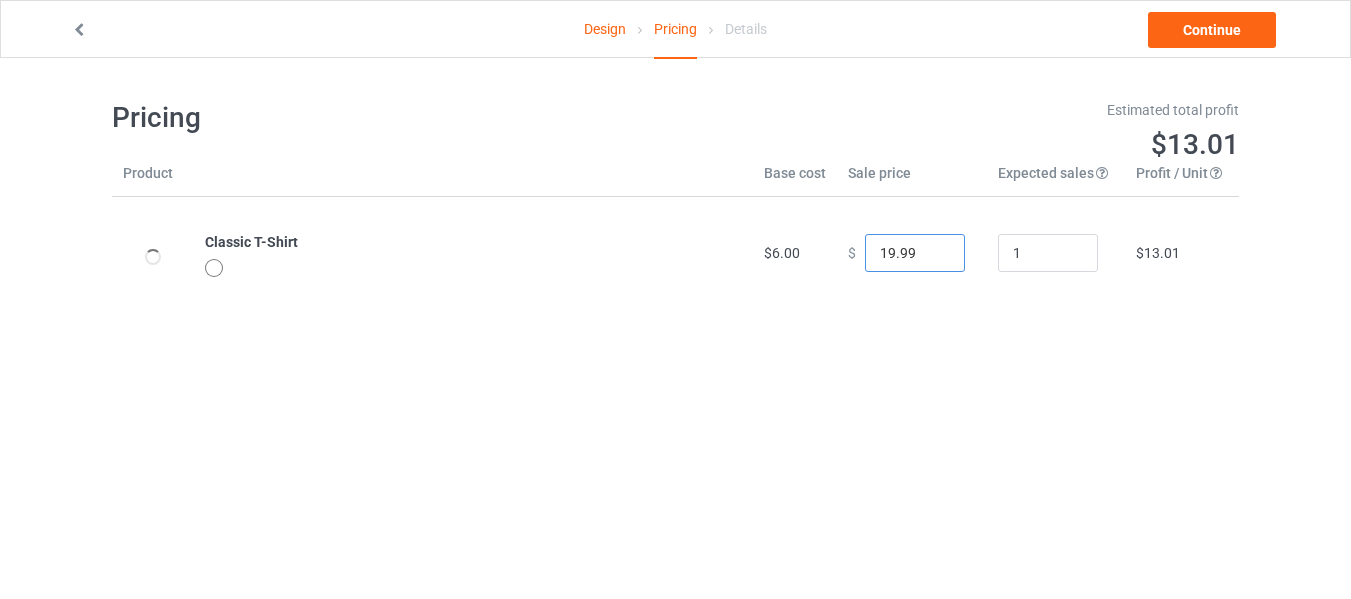 drag, startPoint x: 919, startPoint y: 256, endPoint x: 822, endPoint y: 243, distance: 97.867256 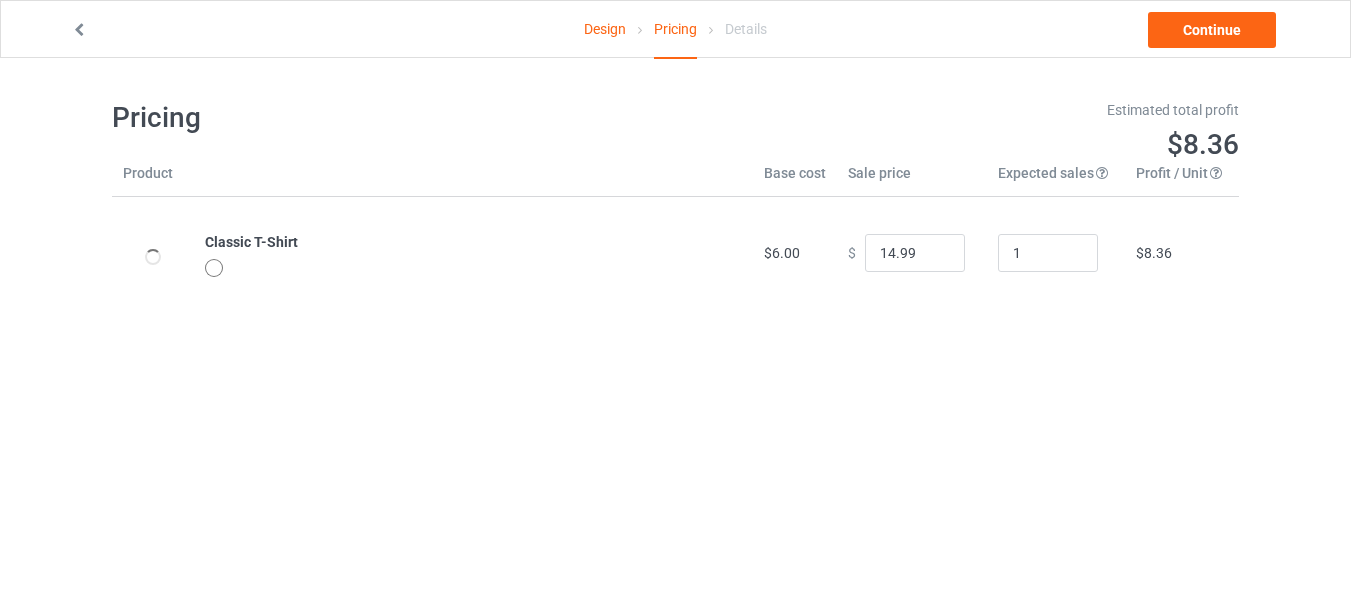 click on "1" at bounding box center [1056, 253] 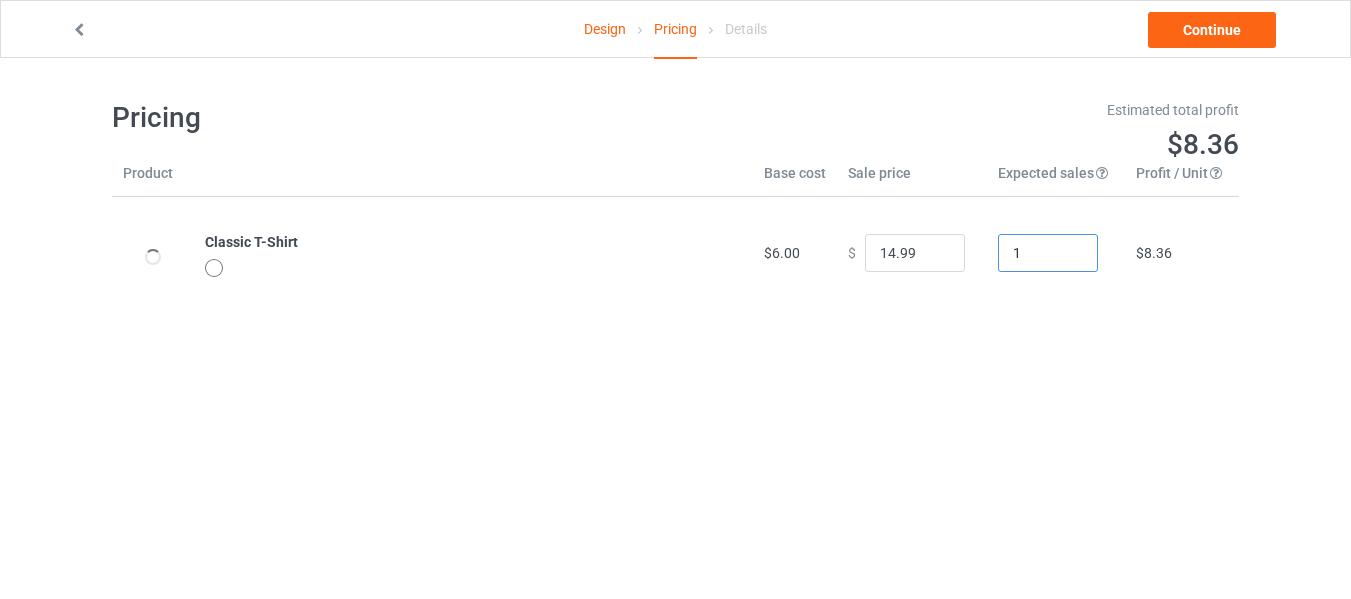 click on "1" at bounding box center (1048, 253) 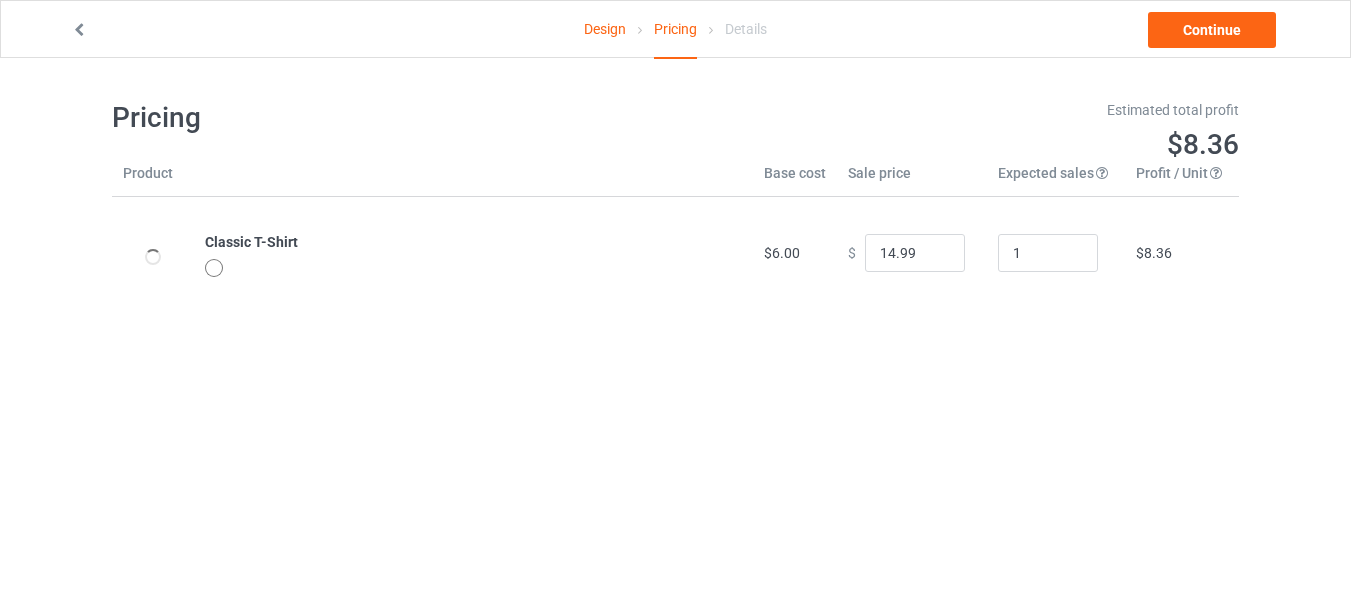 click on "Pricing Estimated total profit $8.36 Product Base cost Sale price Expected sales   Your expected sales will change your profit estimate (on the right), but will not affect the actual amount of profit you earn. Profit / Unit   Your profit is your sale price minus your base cost and processing fee. Classic T-Shirt $6.00 $     14.99 1 $8.36" at bounding box center (675, 204) 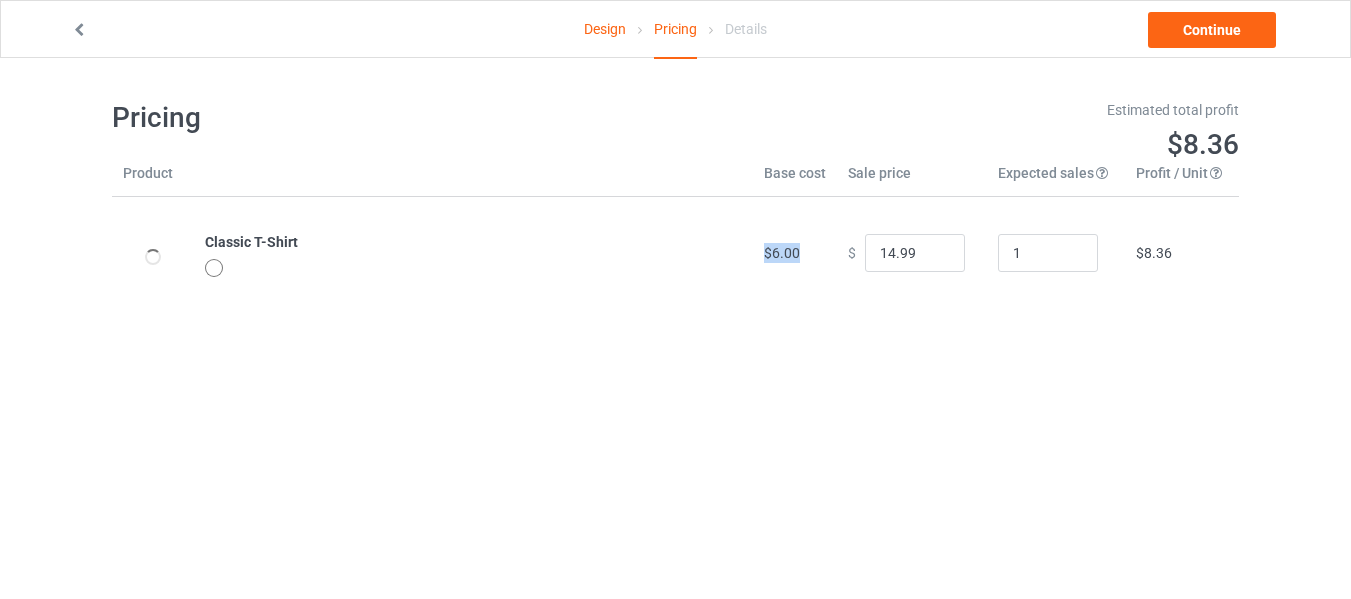 drag, startPoint x: 756, startPoint y: 254, endPoint x: 794, endPoint y: 254, distance: 38 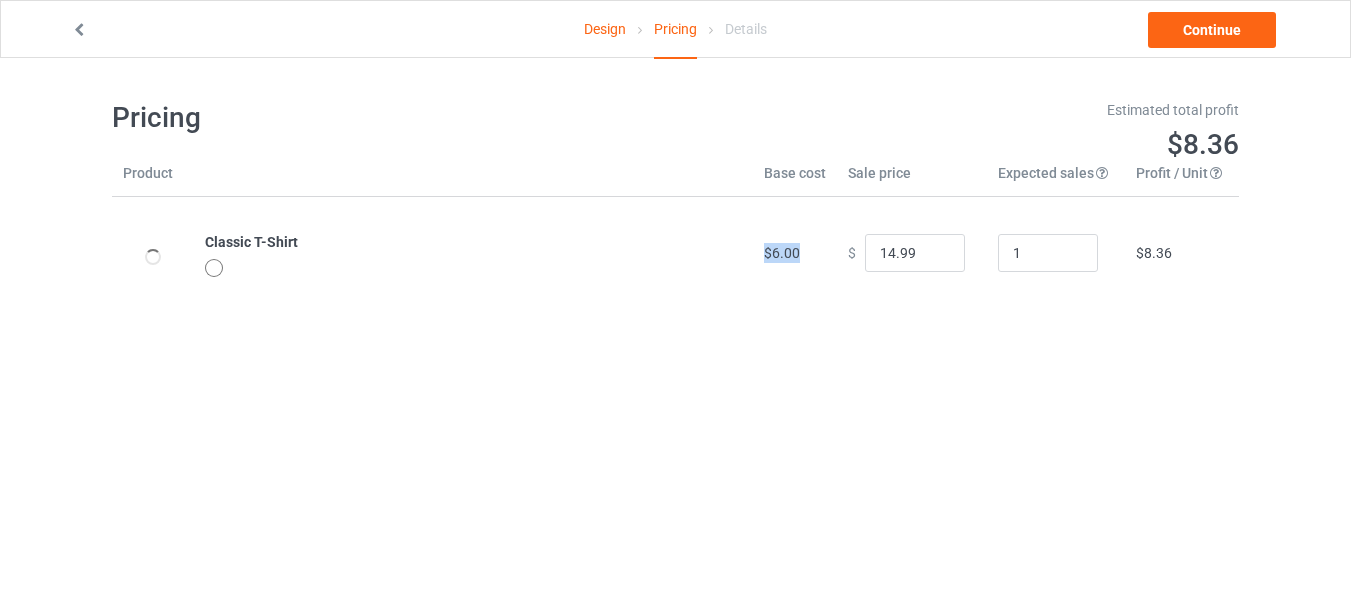 click on "$6.00" at bounding box center [795, 253] 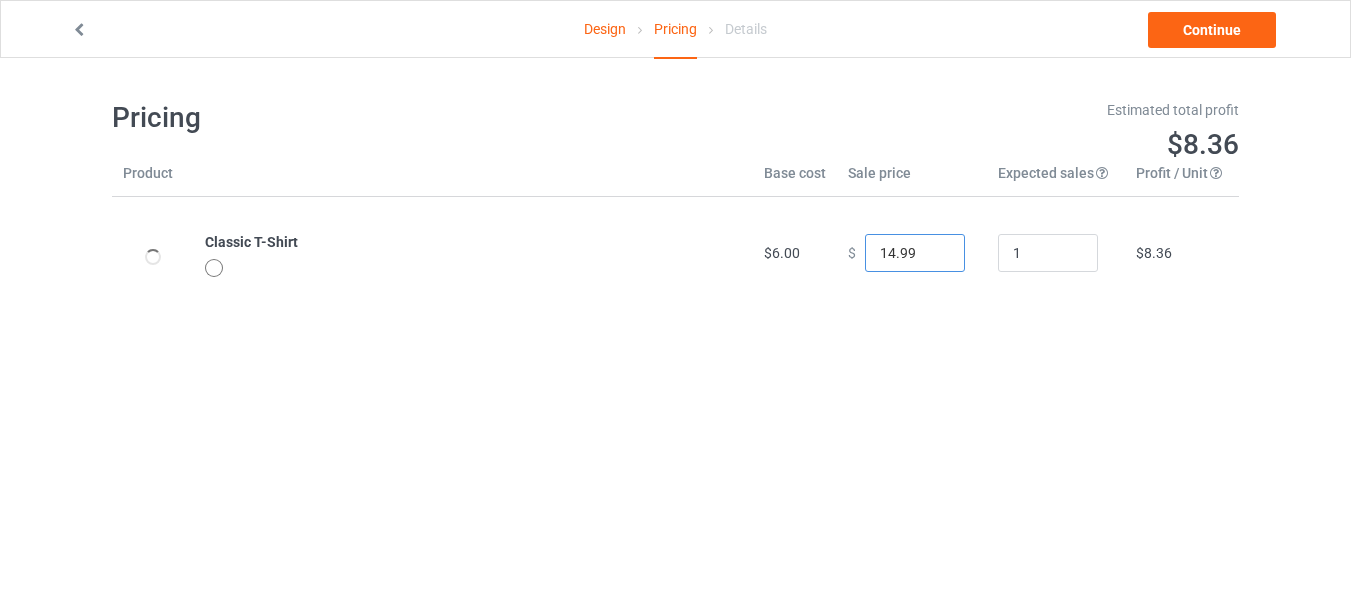 click on "14.99" at bounding box center [915, 253] 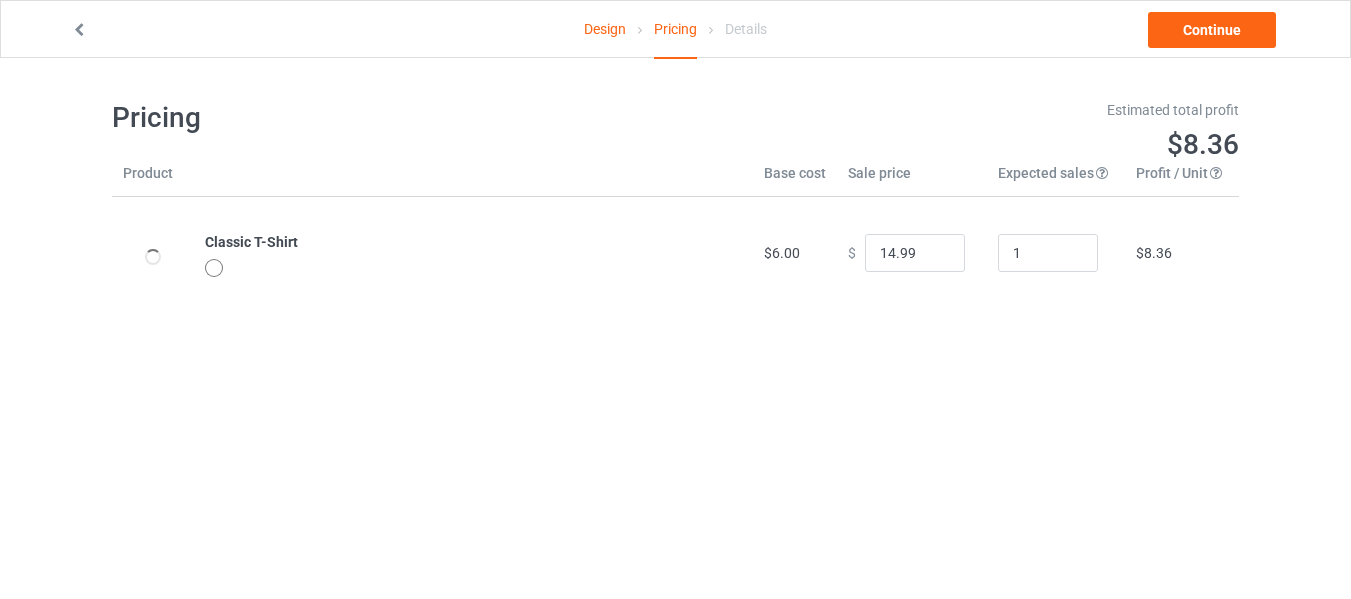 click on "Pricing Estimated total profit $8.36 Product Base cost Sale price Expected sales   Your expected sales will change your profit estimate (on the right), but will not affect the actual amount of profit you earn. Profit / Unit   Your profit is your sale price minus your base cost and processing fee. Classic T-Shirt $6.00 $     14.99 1 $8.36" at bounding box center [675, 204] 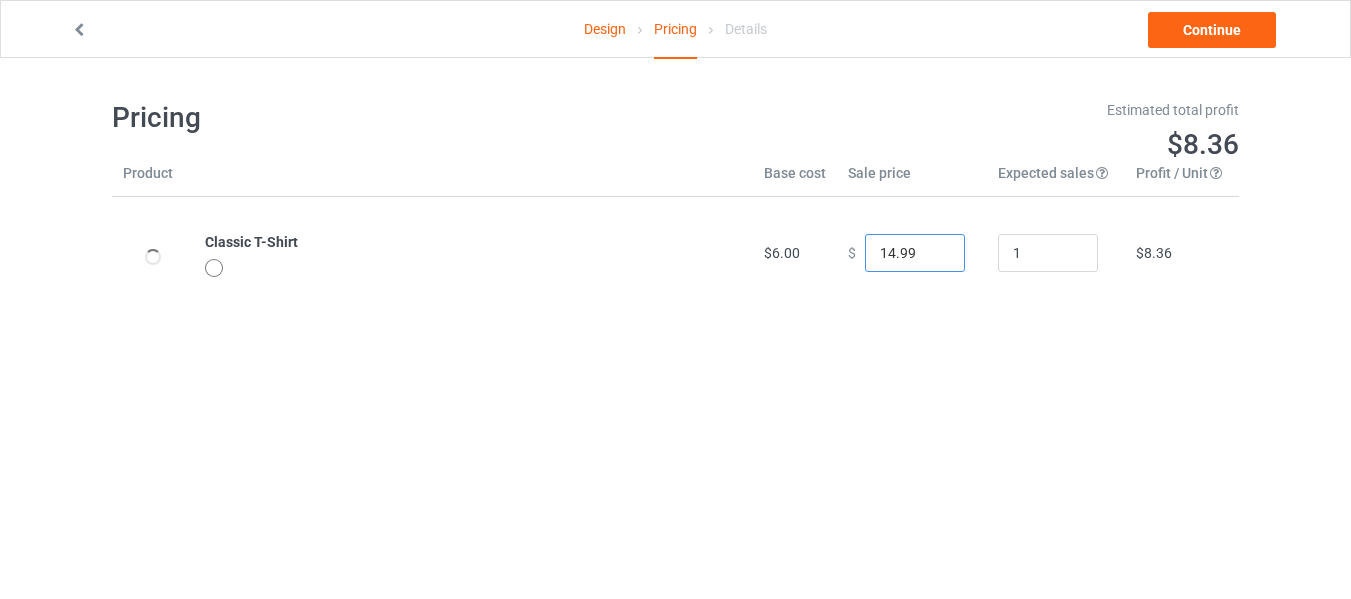 drag, startPoint x: 885, startPoint y: 251, endPoint x: 834, endPoint y: 258, distance: 51.47815 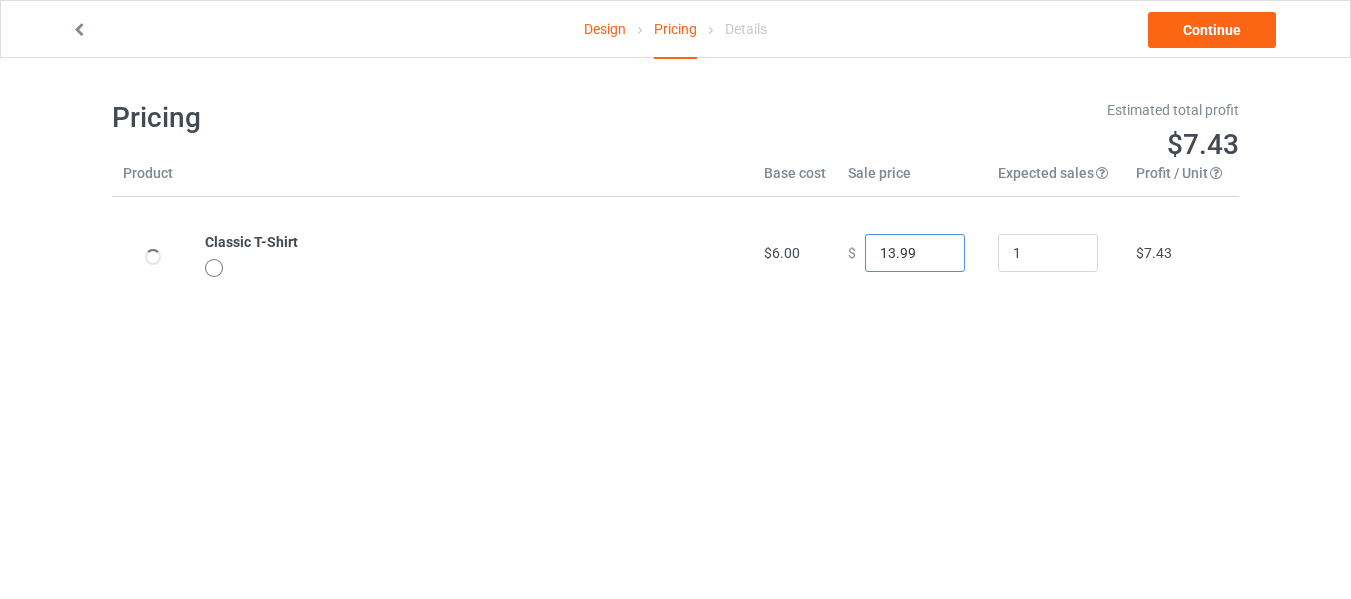 type on "13.99" 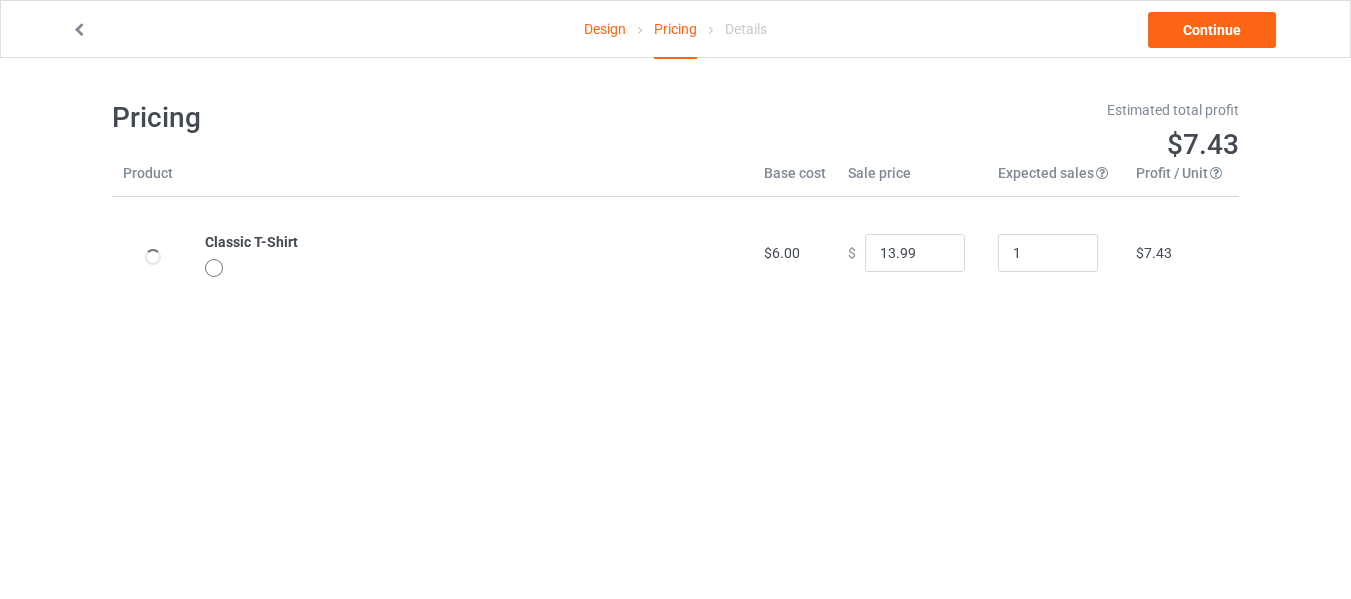 click on "Design Pricing Details Continue Pricing Estimated total profit $7.43 Product Base cost Sale price Expected sales   Your expected sales will change your profit estimate (on the right), but will not affect the actual amount of profit you earn. Profit / Unit   Your profit is your sale price minus your base cost and processing fee. Classic T-Shirt $6.00 $     13.99 1 $7.43" at bounding box center (675, 357) 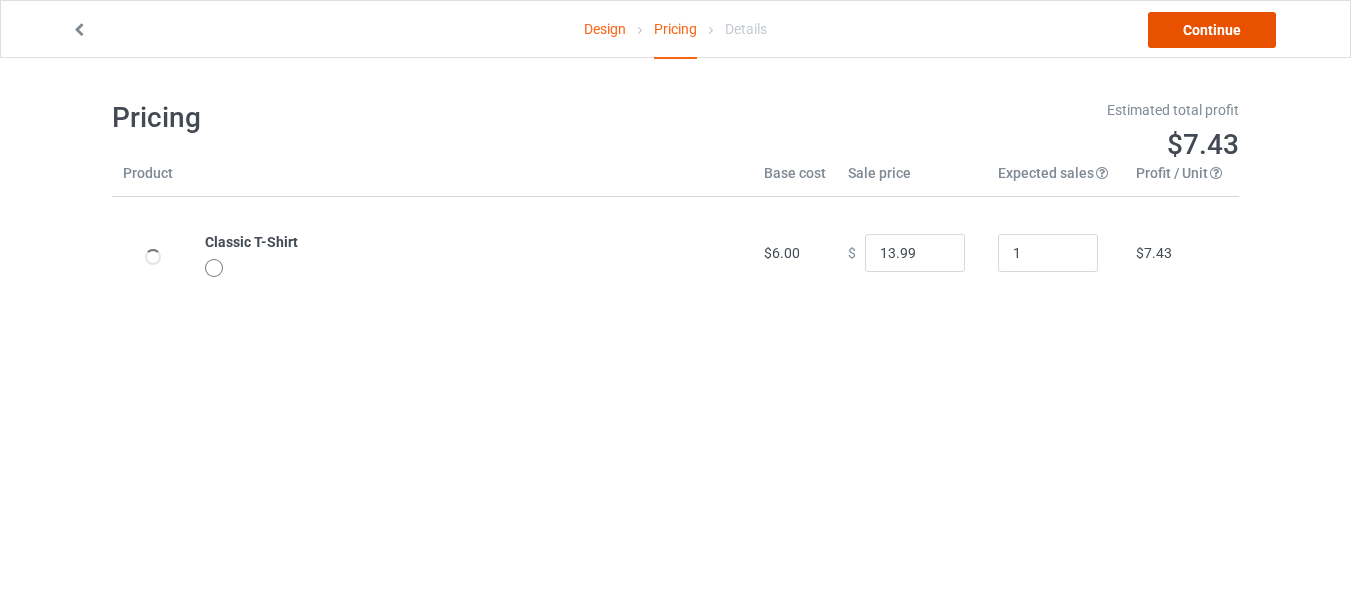 click on "Continue" at bounding box center (1212, 30) 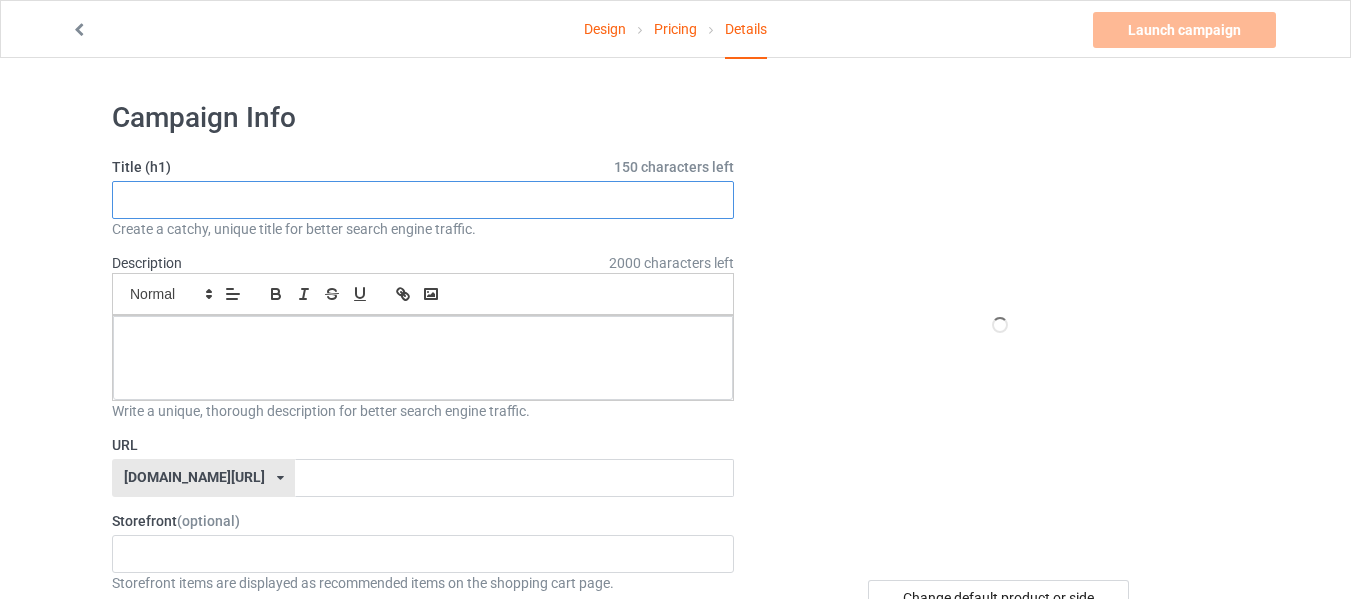 click at bounding box center (423, 200) 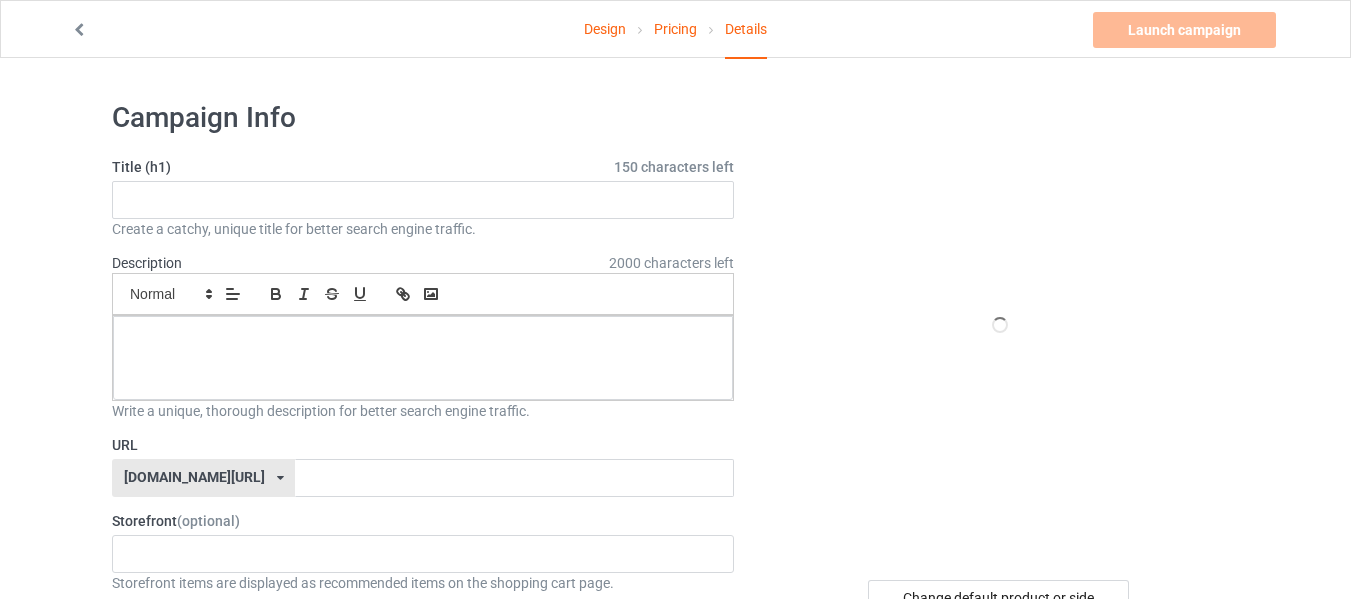 click at bounding box center [79, 27] 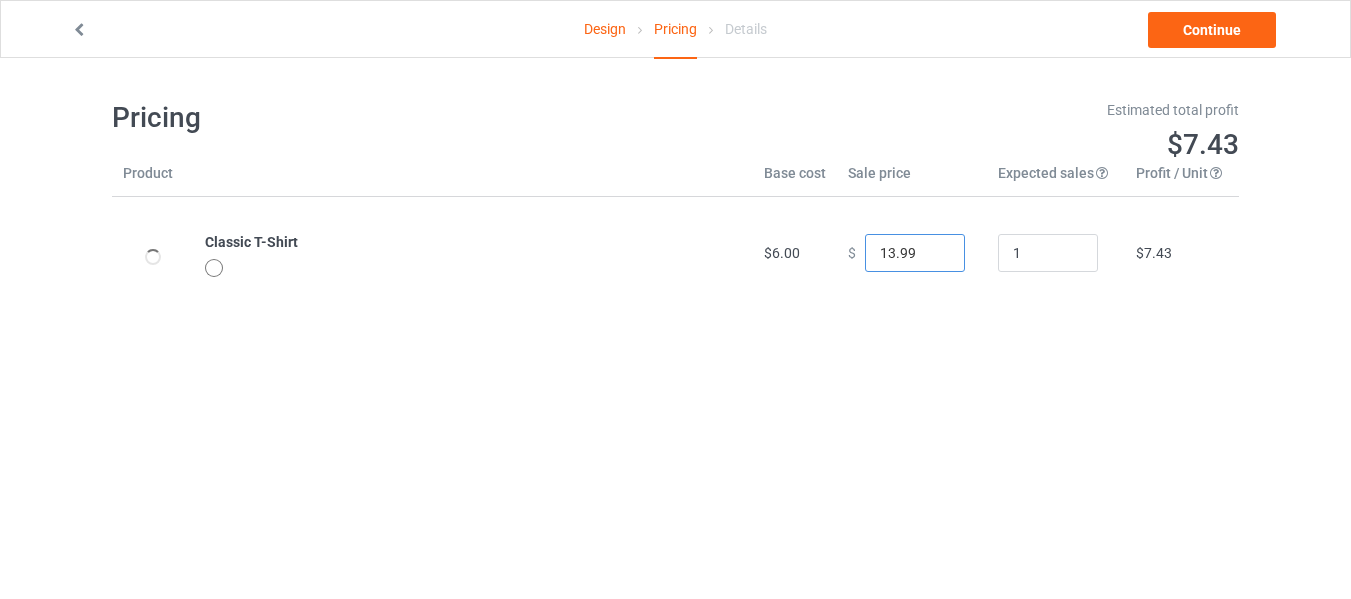 drag, startPoint x: 908, startPoint y: 258, endPoint x: 816, endPoint y: 254, distance: 92.086914 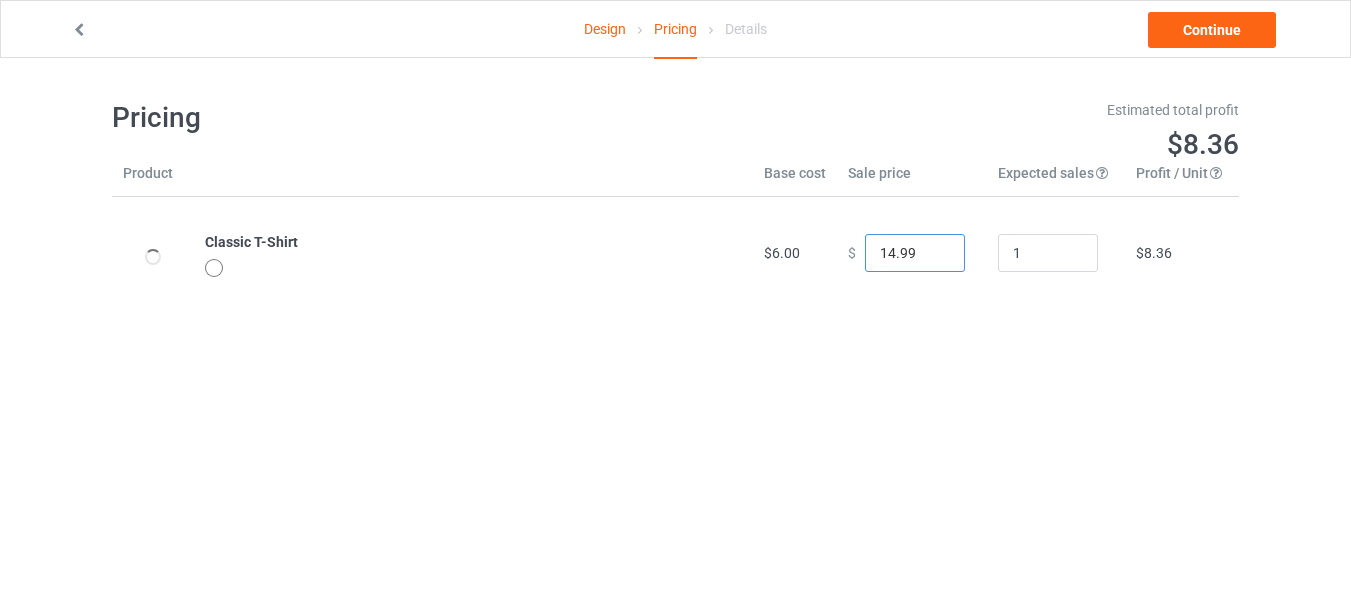 type on "14.99" 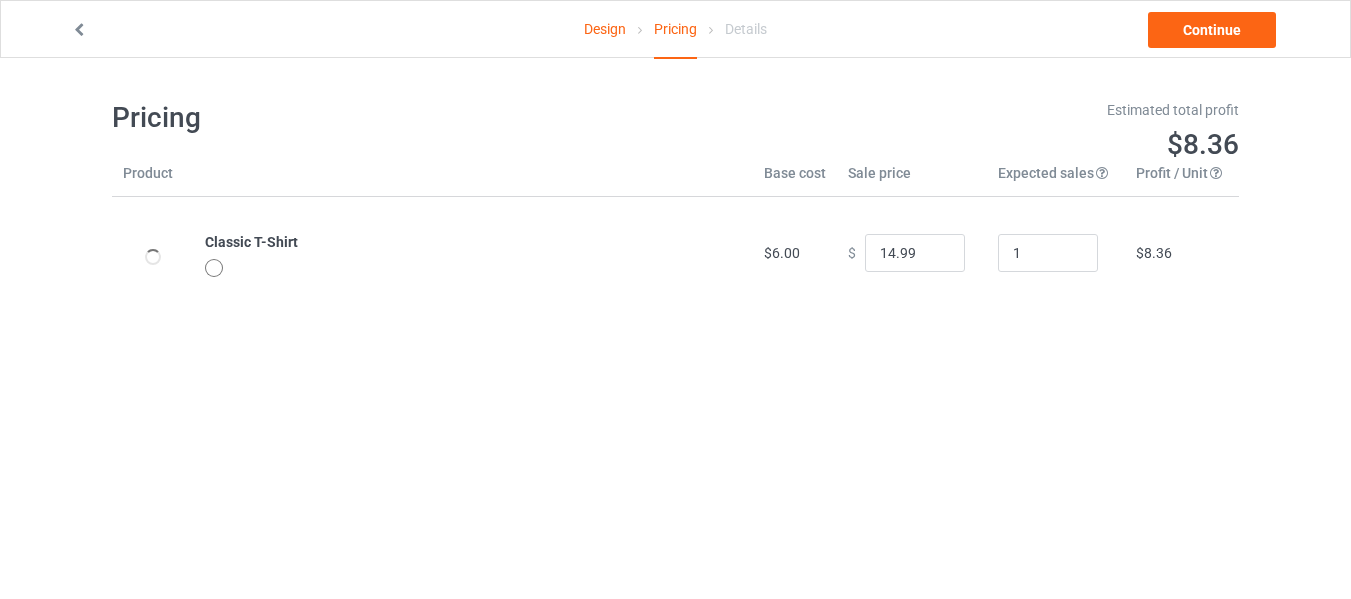 click on "Pricing Estimated total profit $8.36 Product Base cost Sale price Expected sales   Your expected sales will change your profit estimate (on the right), but will not affect the actual amount of profit you earn. Profit / Unit   Your profit is your sale price minus your base cost and processing fee. Classic T-Shirt $6.00 $     14.99 1 $8.36" at bounding box center [675, 204] 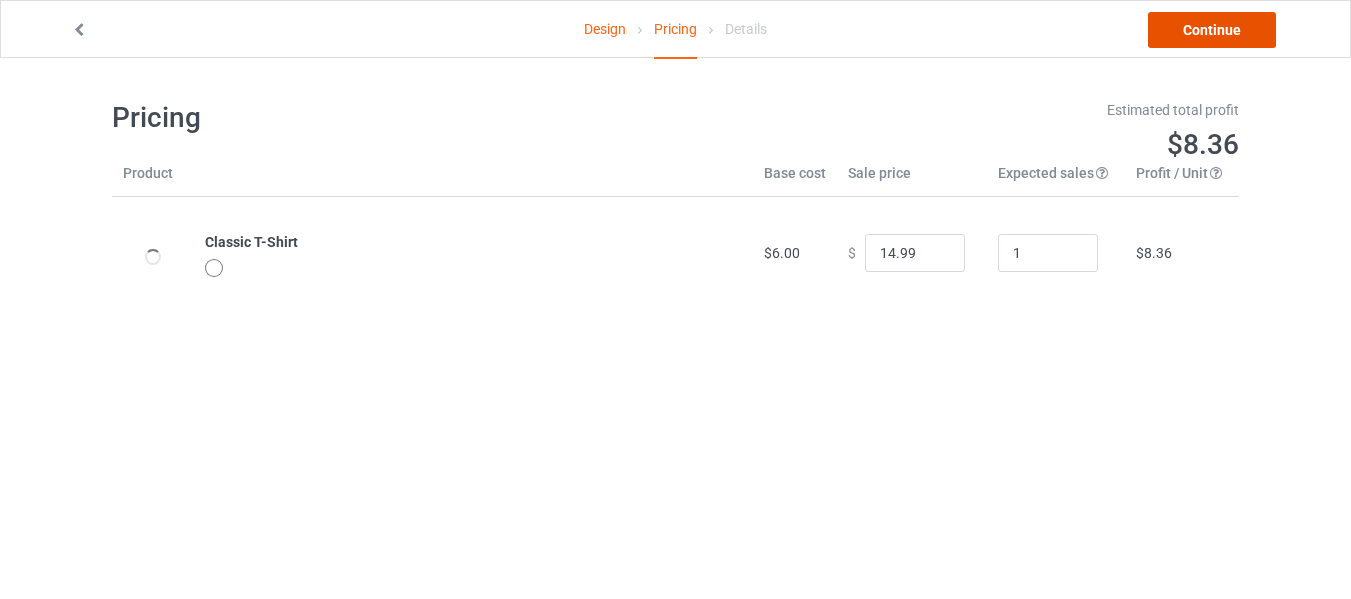 click on "Continue" at bounding box center (1212, 30) 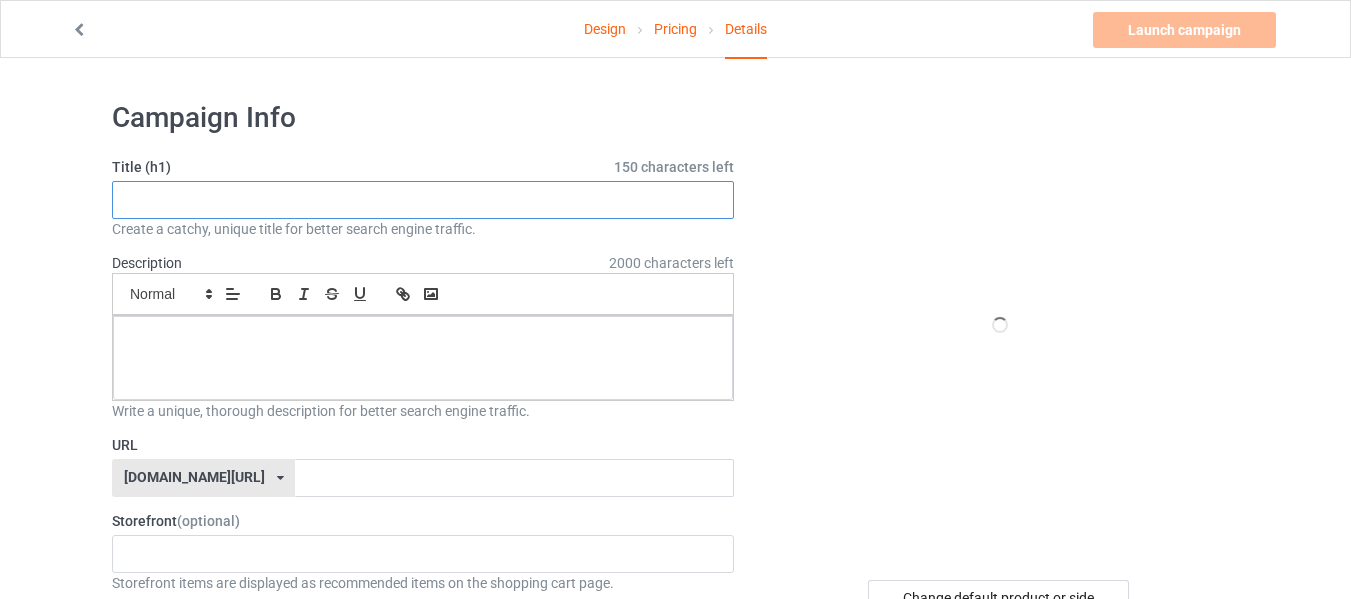 click at bounding box center (423, 200) 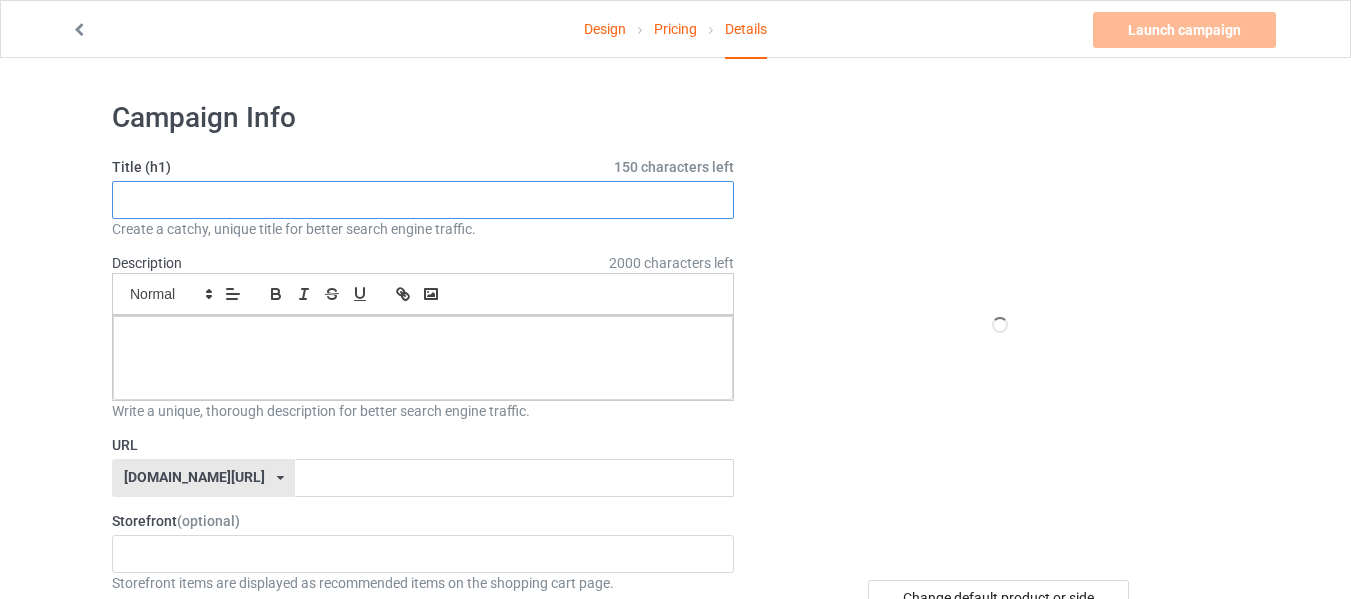click at bounding box center (423, 200) 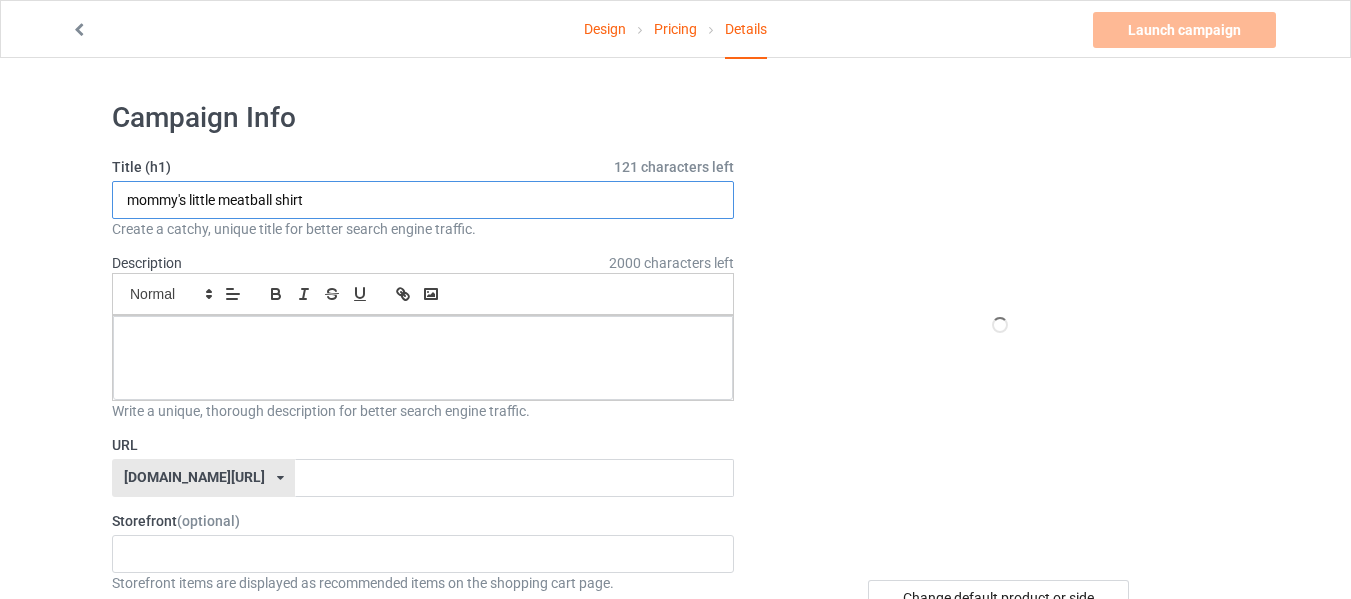 type on "mommy's little meatball shirt" 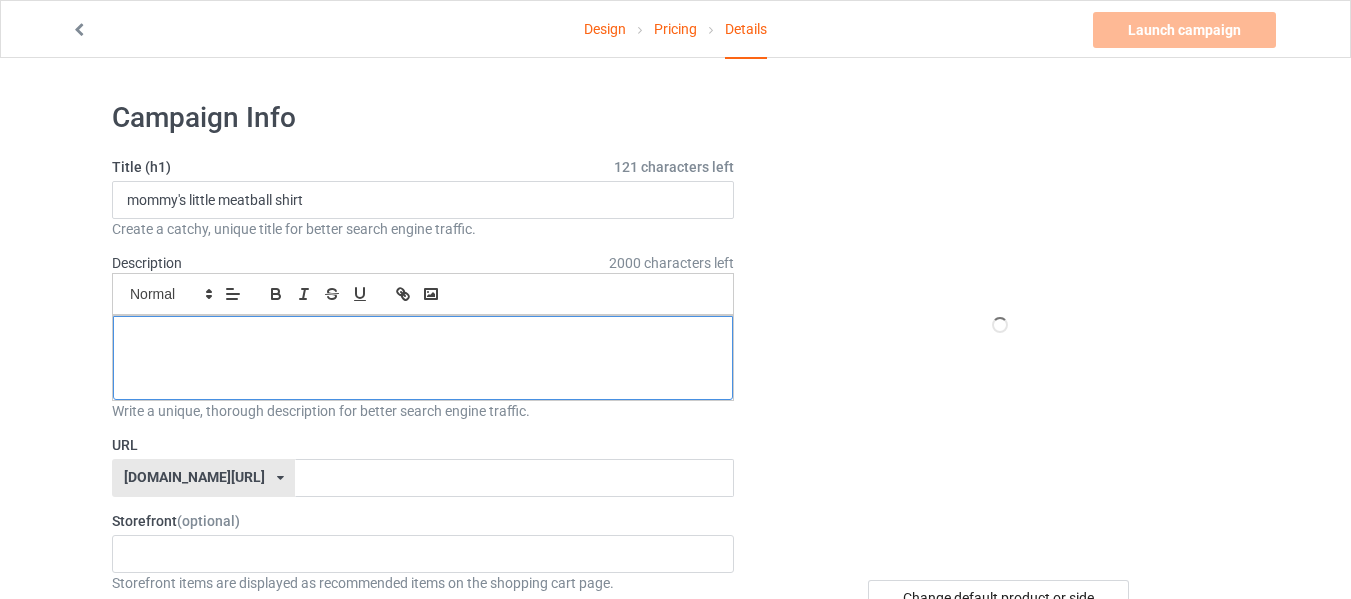 click at bounding box center [423, 358] 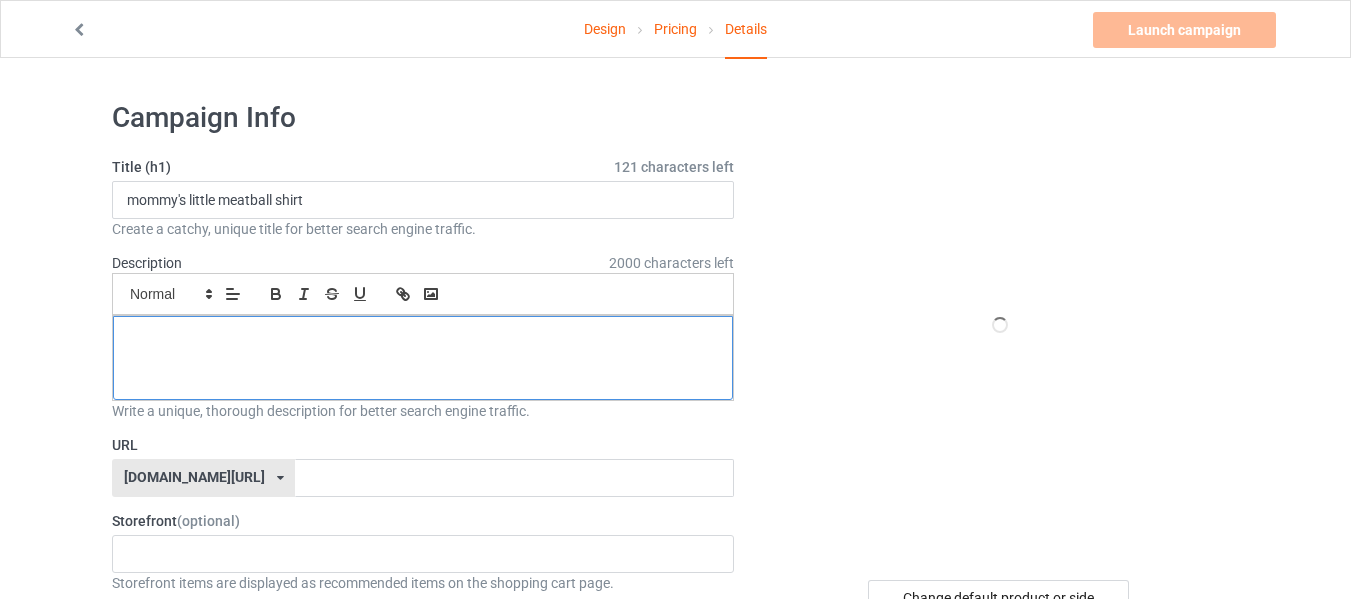type 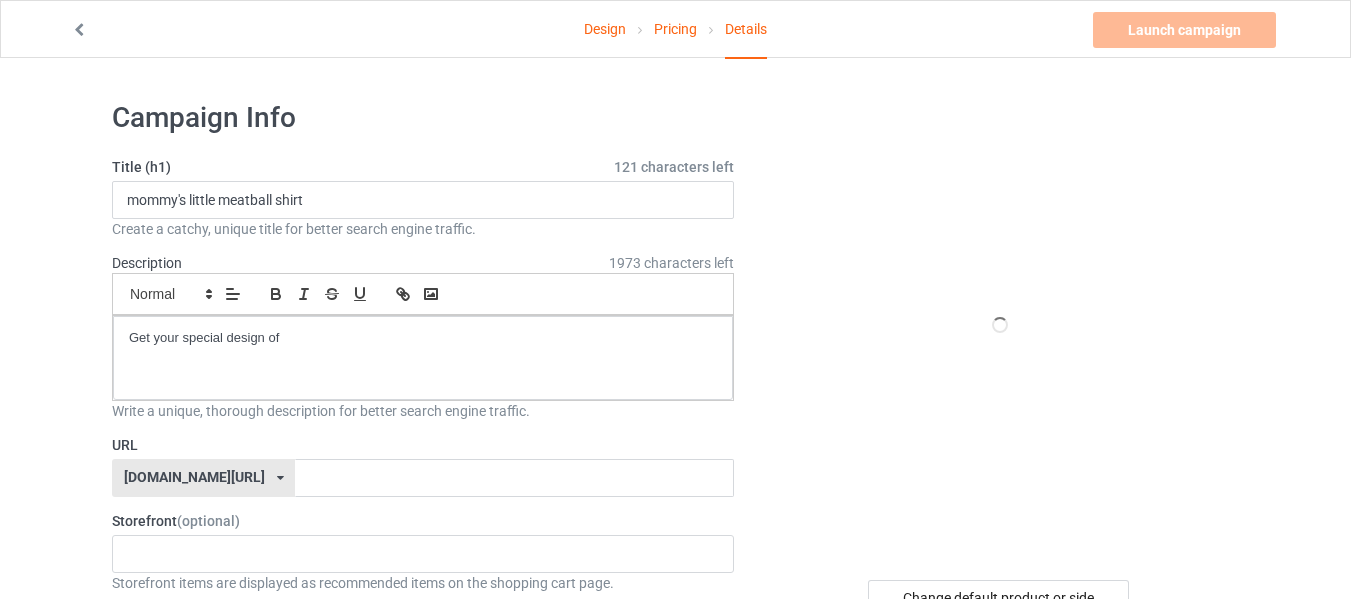 paste 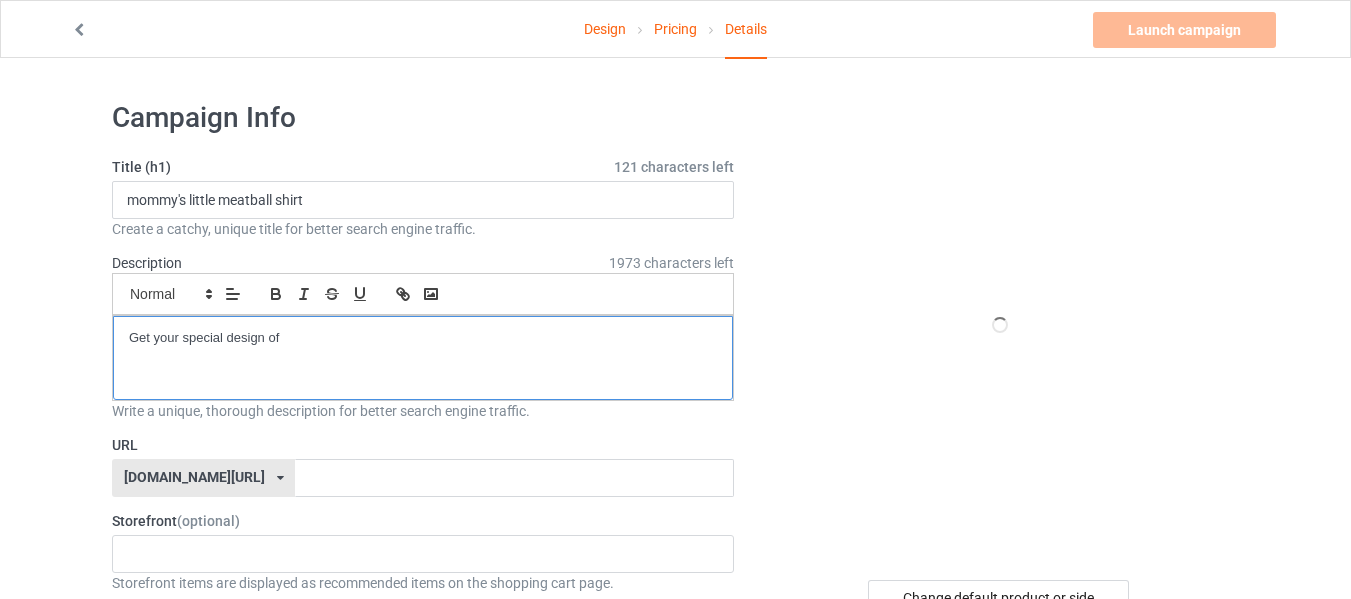 scroll, scrollTop: 0, scrollLeft: 0, axis: both 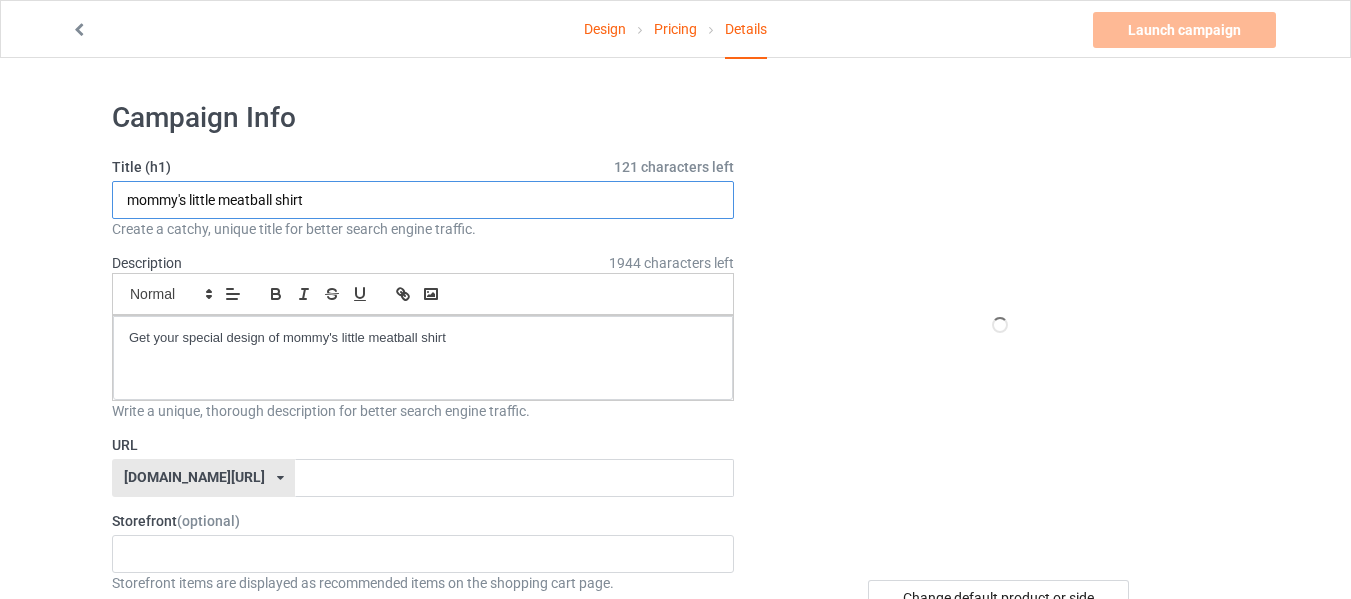 drag, startPoint x: 278, startPoint y: 197, endPoint x: 319, endPoint y: 203, distance: 41.4367 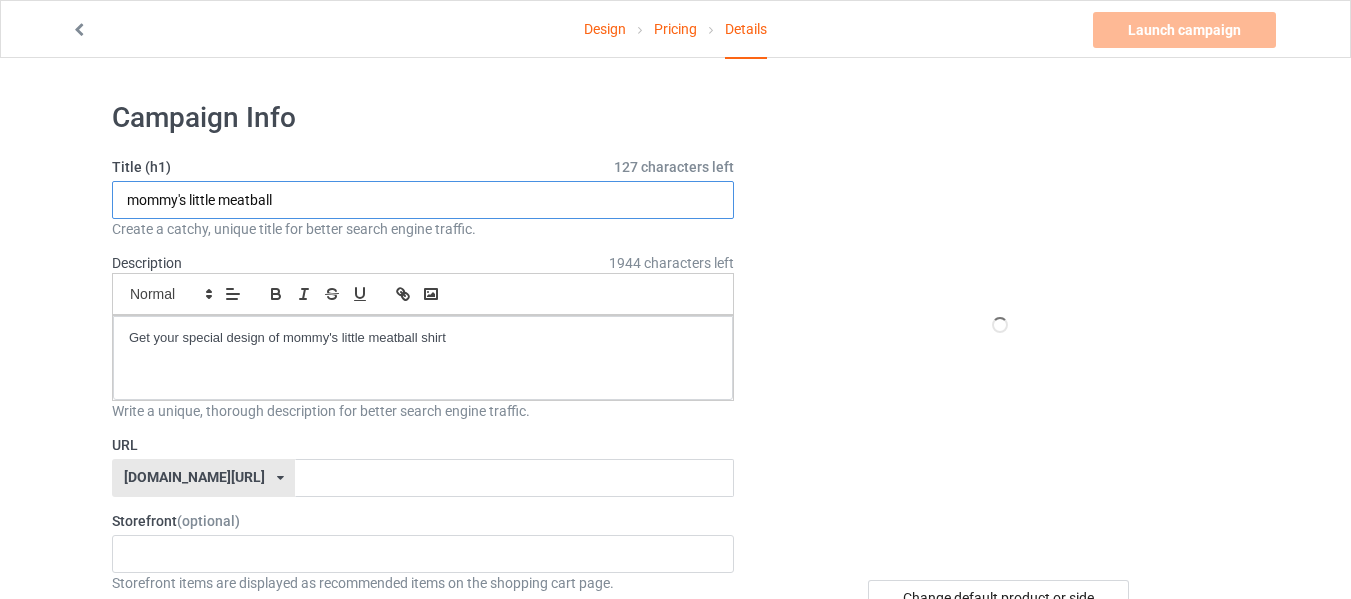 drag, startPoint x: 137, startPoint y: 195, endPoint x: 100, endPoint y: 195, distance: 37 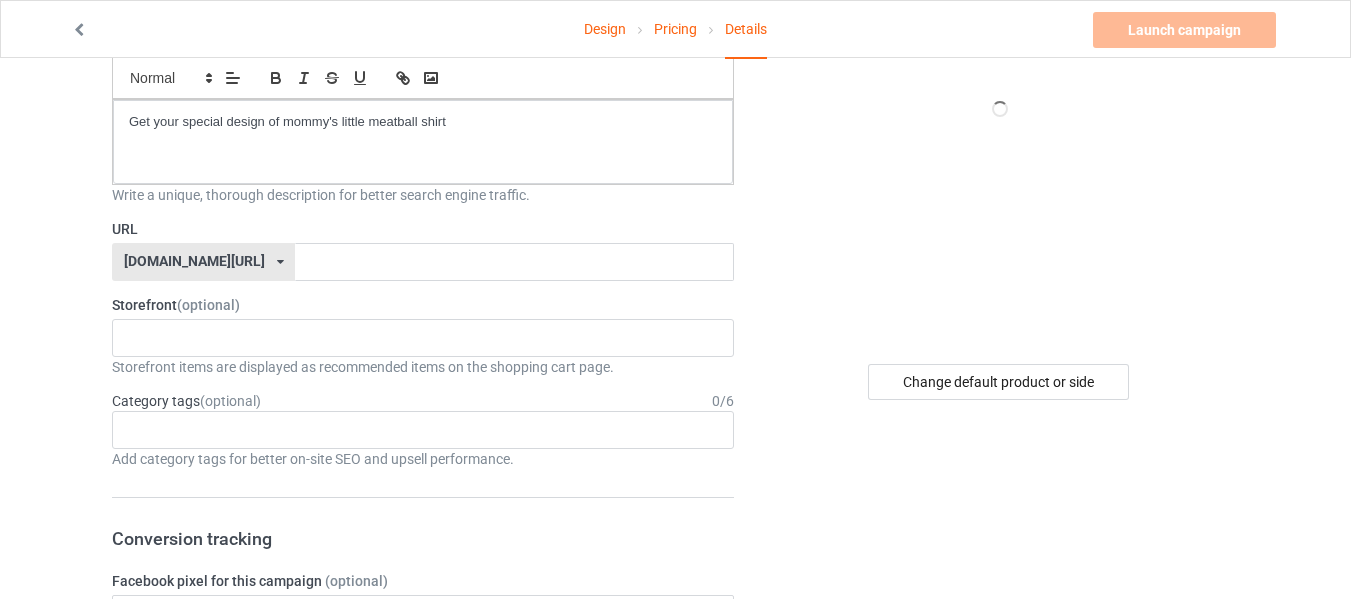 scroll, scrollTop: 100, scrollLeft: 0, axis: vertical 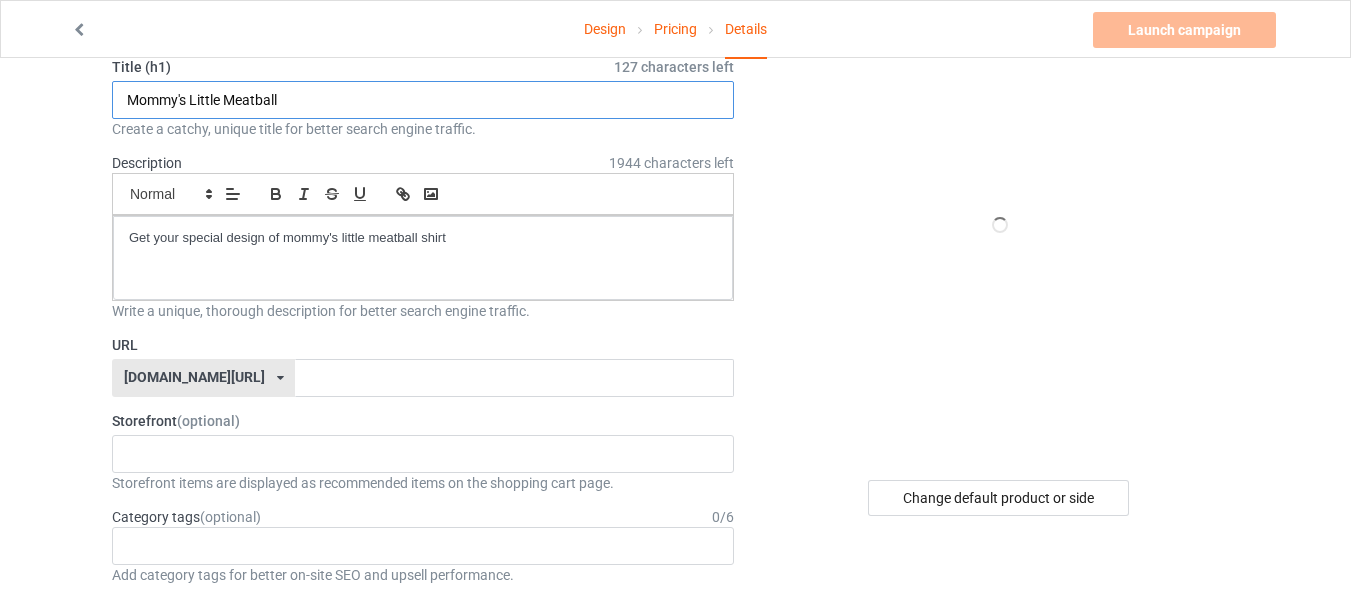 type on "Mommy's Little Meatball" 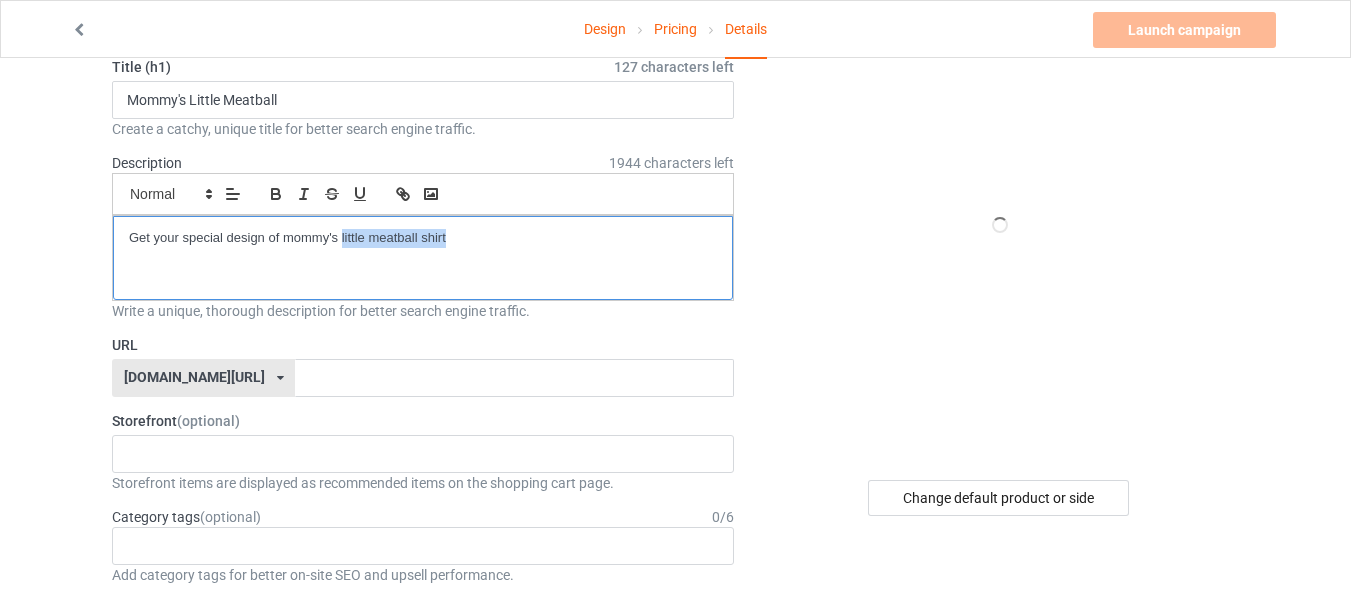 drag, startPoint x: 342, startPoint y: 238, endPoint x: 474, endPoint y: 242, distance: 132.0606 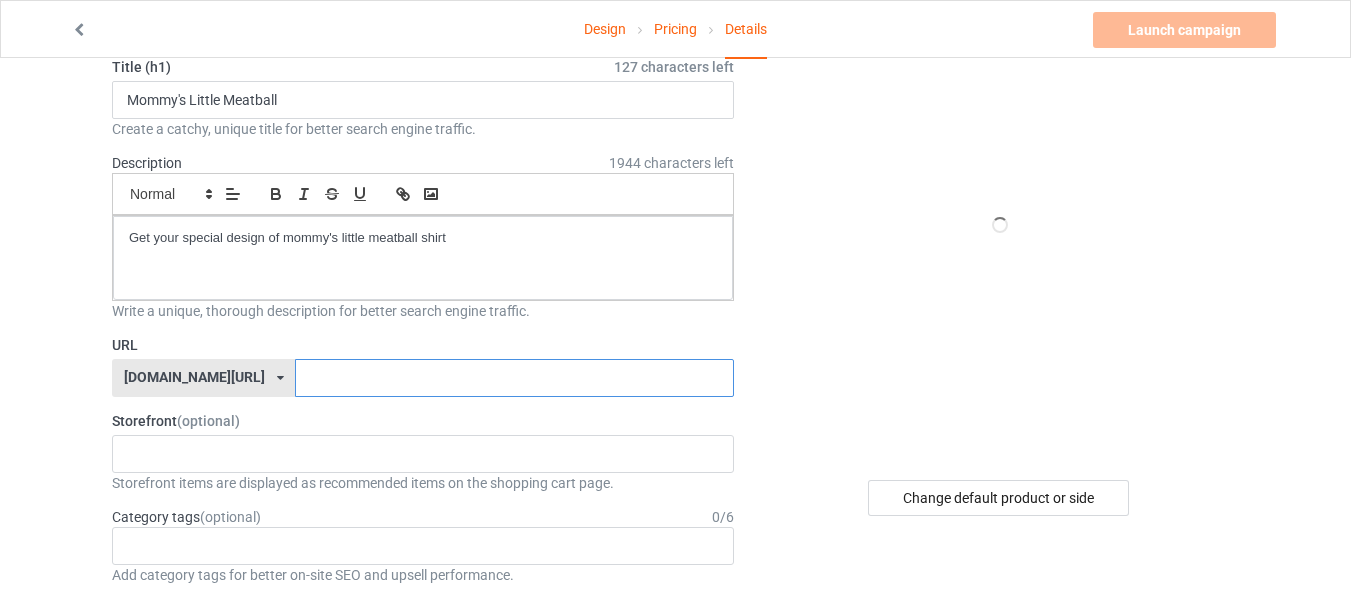 click at bounding box center [514, 378] 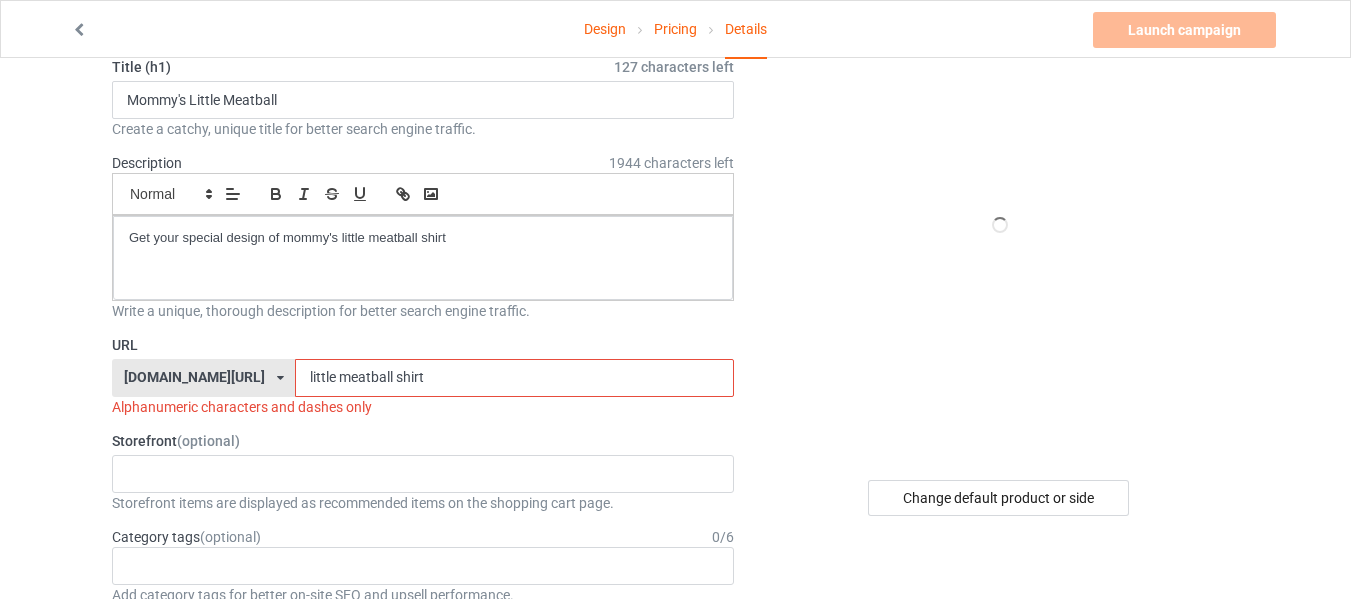 click on "little meatball shirt" at bounding box center (514, 378) 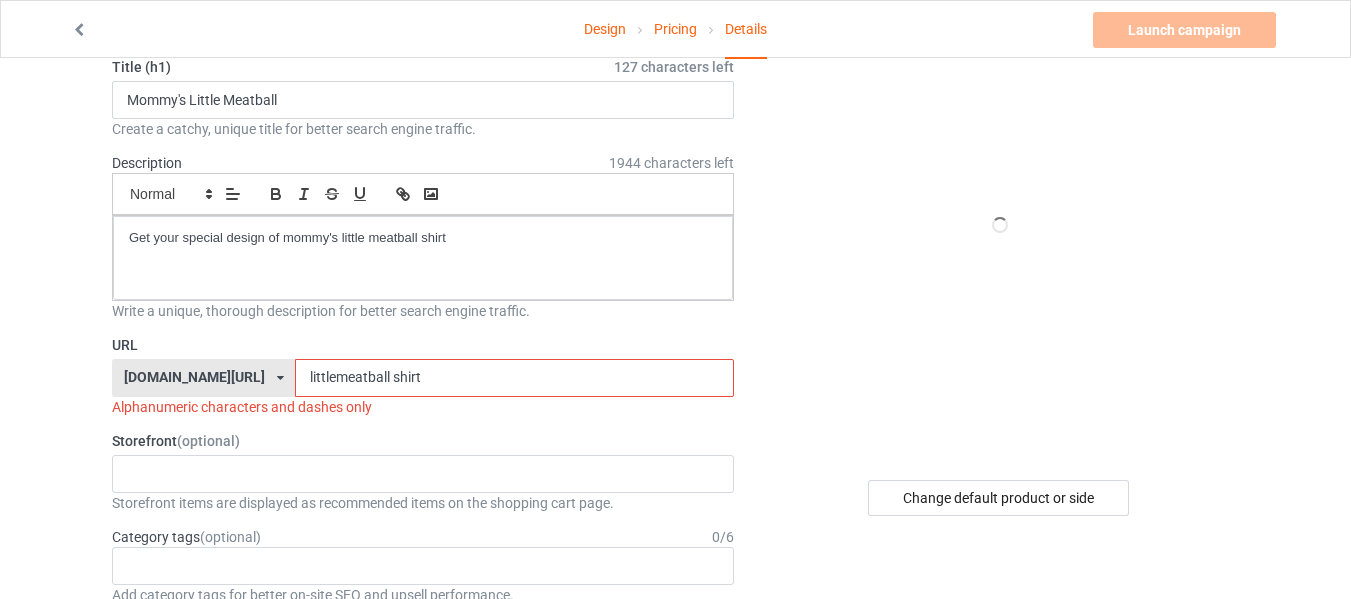 click on "littlemeatball shirt" at bounding box center (514, 378) 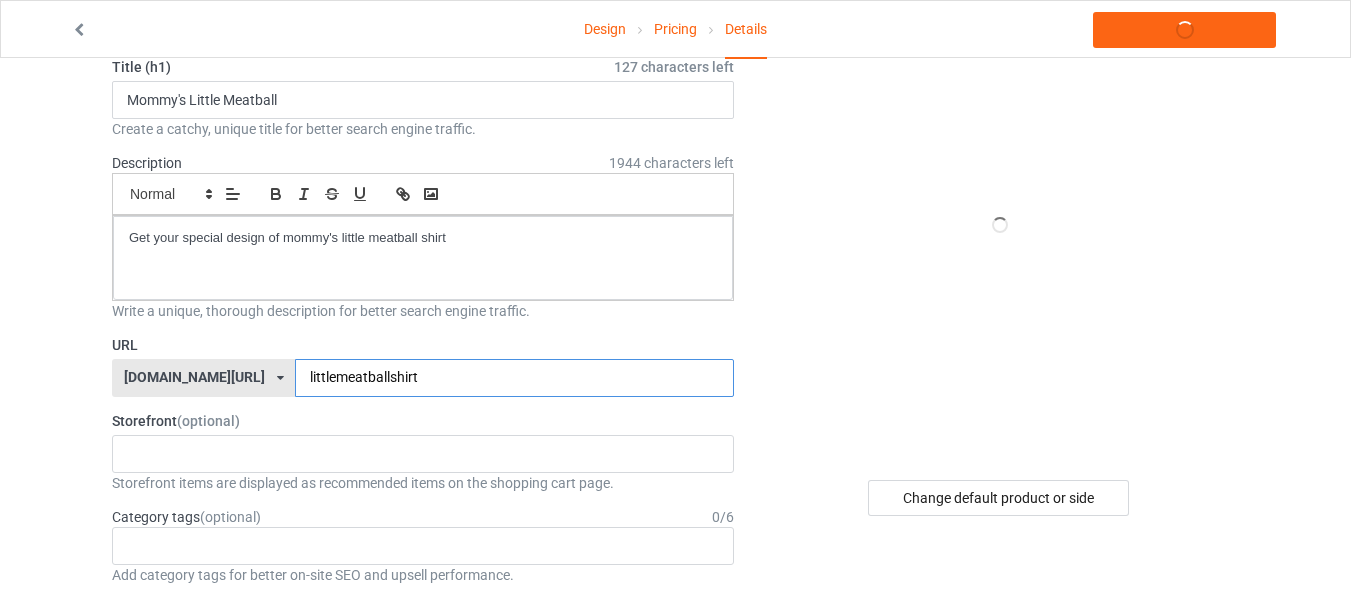 click on "littlemeatballshirt" at bounding box center (514, 378) 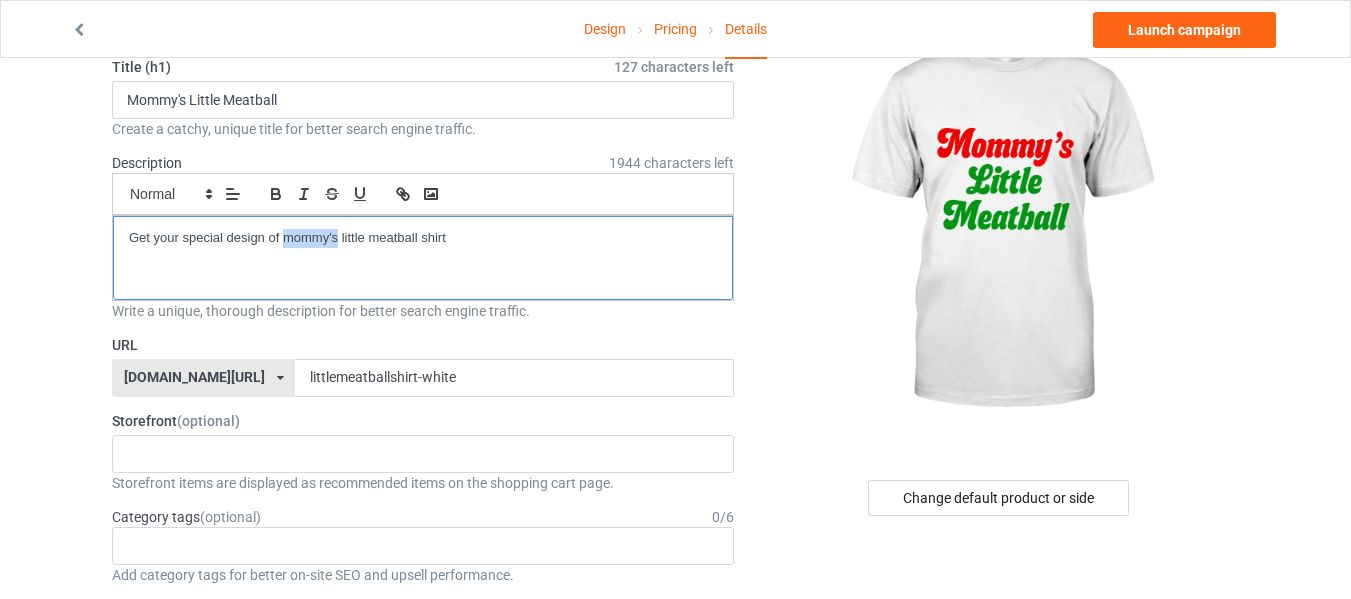 drag, startPoint x: 337, startPoint y: 234, endPoint x: 287, endPoint y: 234, distance: 50 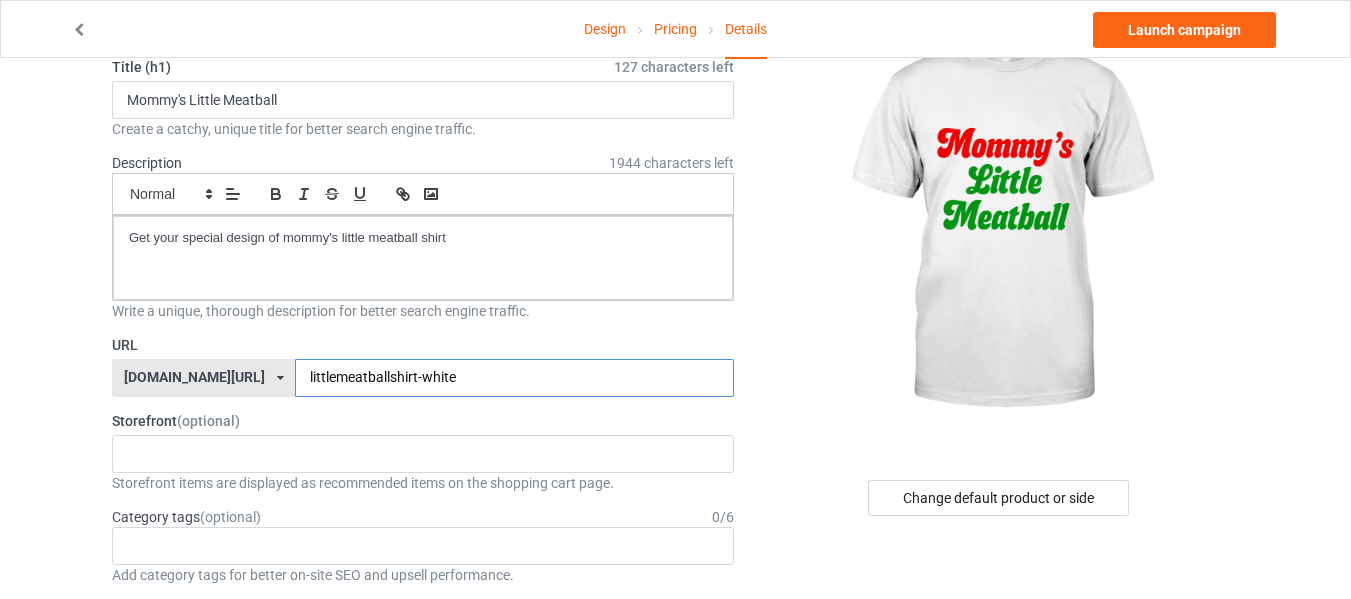 drag, startPoint x: 412, startPoint y: 375, endPoint x: 219, endPoint y: 370, distance: 193.06476 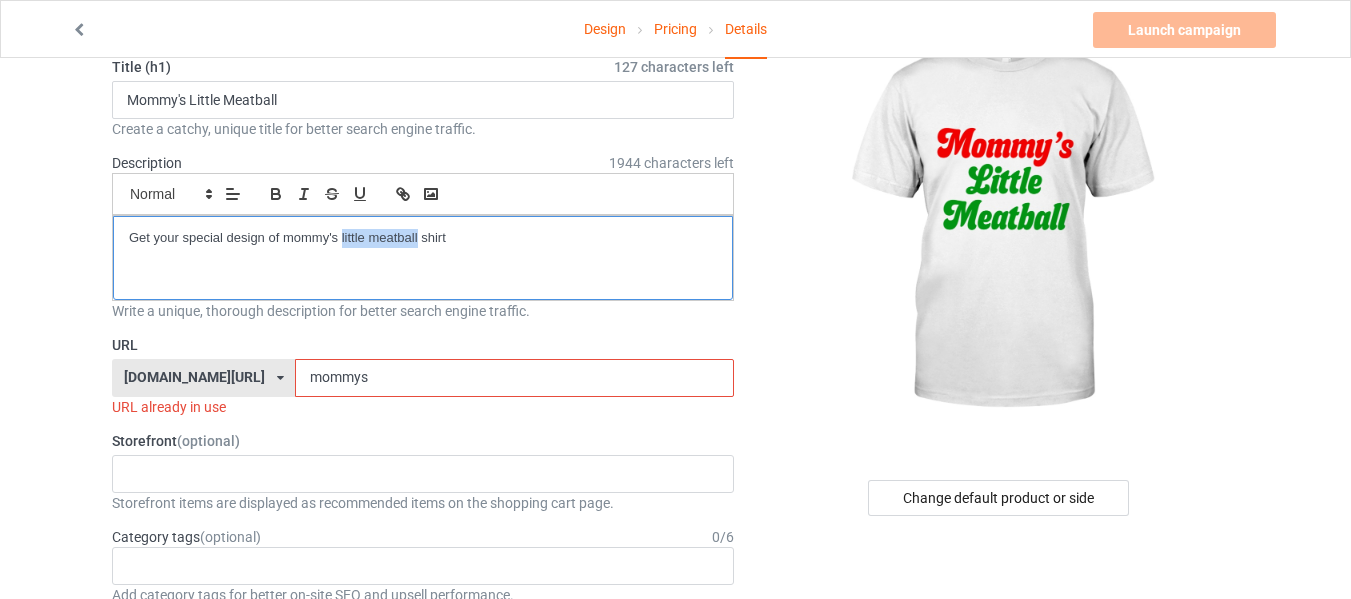 drag, startPoint x: 342, startPoint y: 240, endPoint x: 418, endPoint y: 235, distance: 76.1643 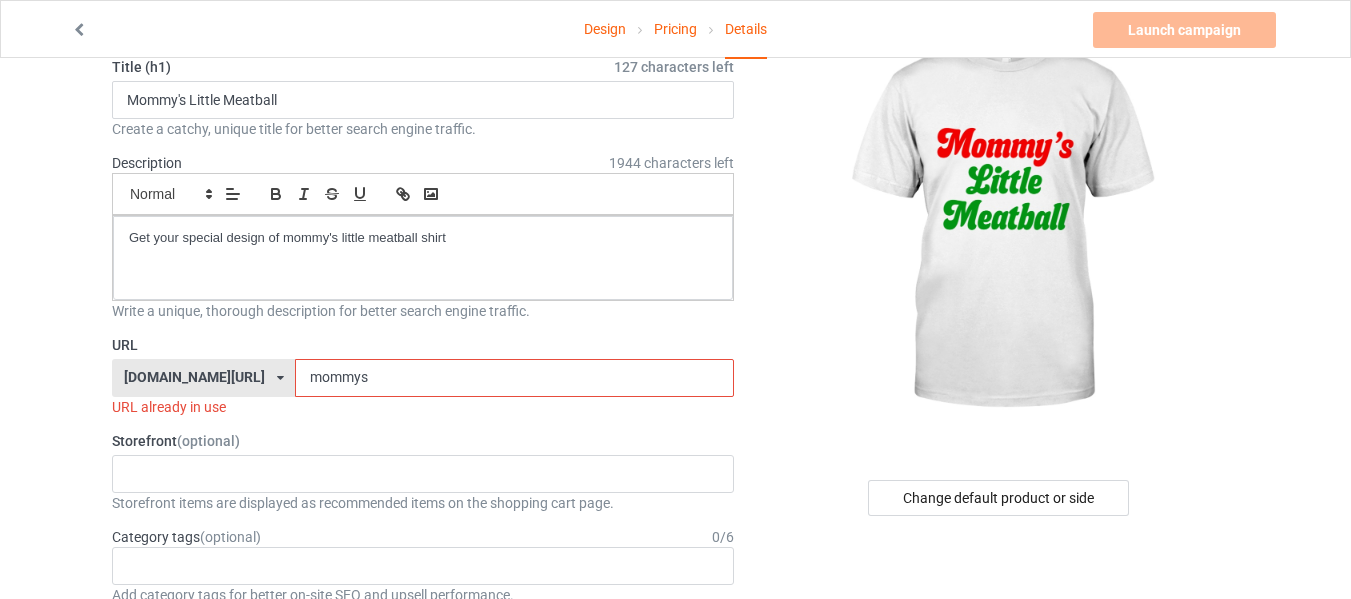 click on "mommys" at bounding box center (514, 378) 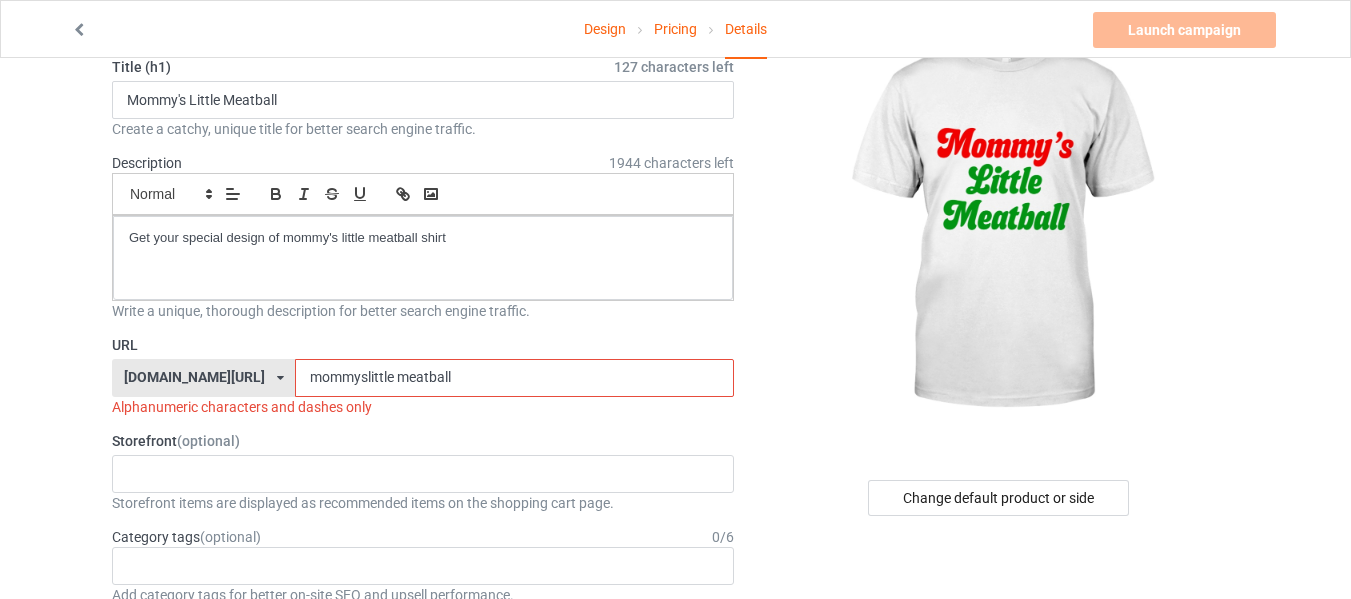 click on "mommyslittle meatball" at bounding box center (514, 378) 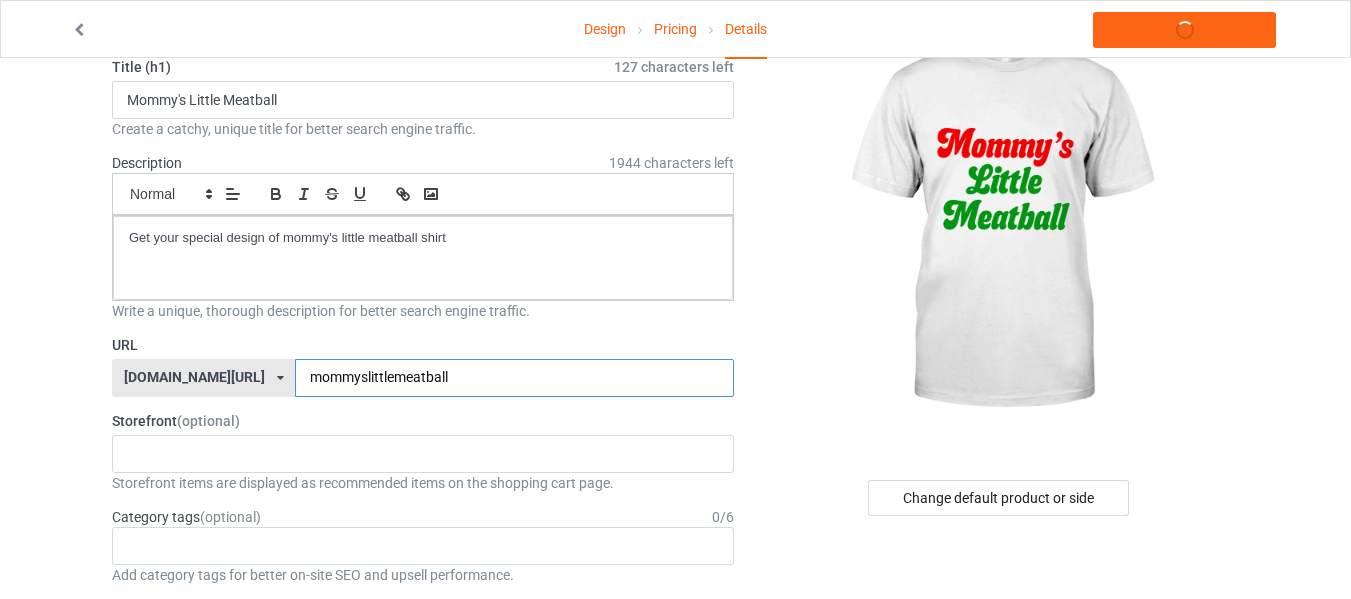 click on "mommyslittlemeatball" at bounding box center (514, 378) 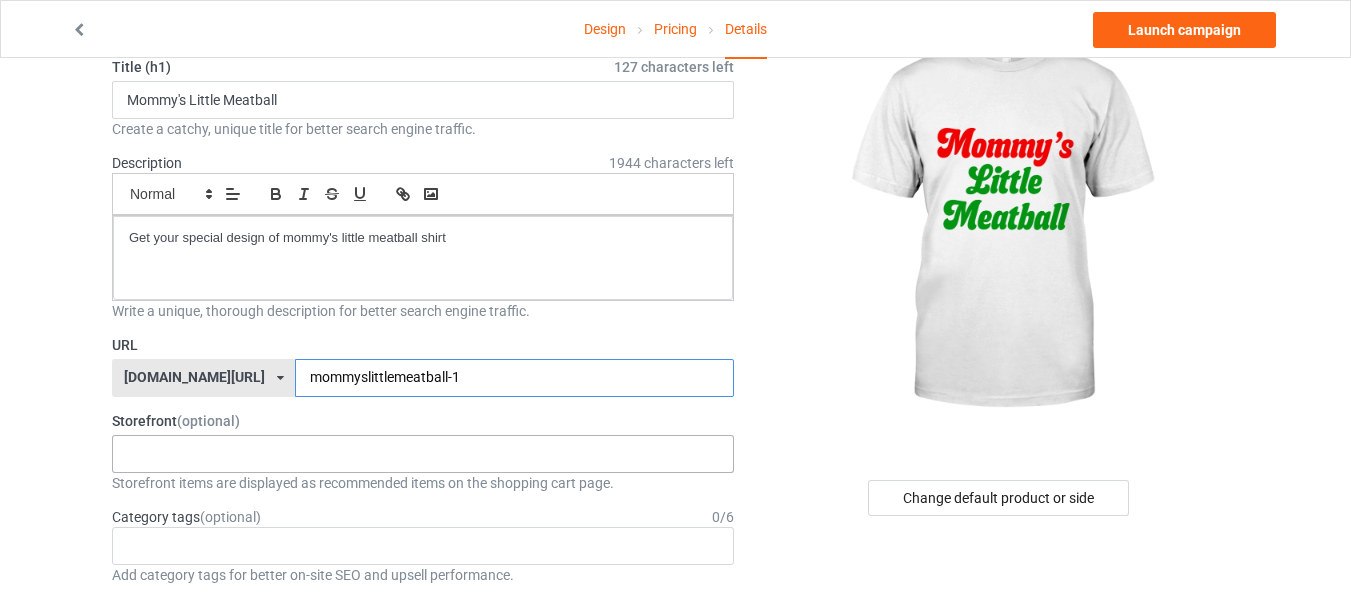 type on "mommyslittlemeatball-1" 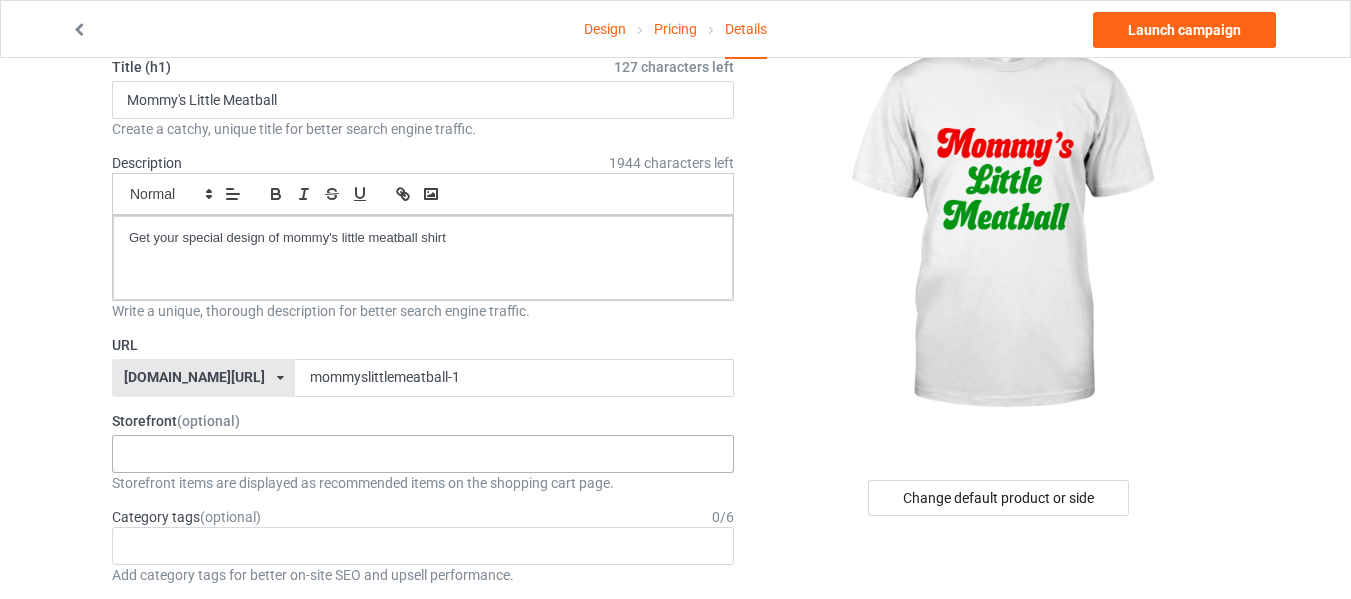 click on "No result found" at bounding box center [423, 454] 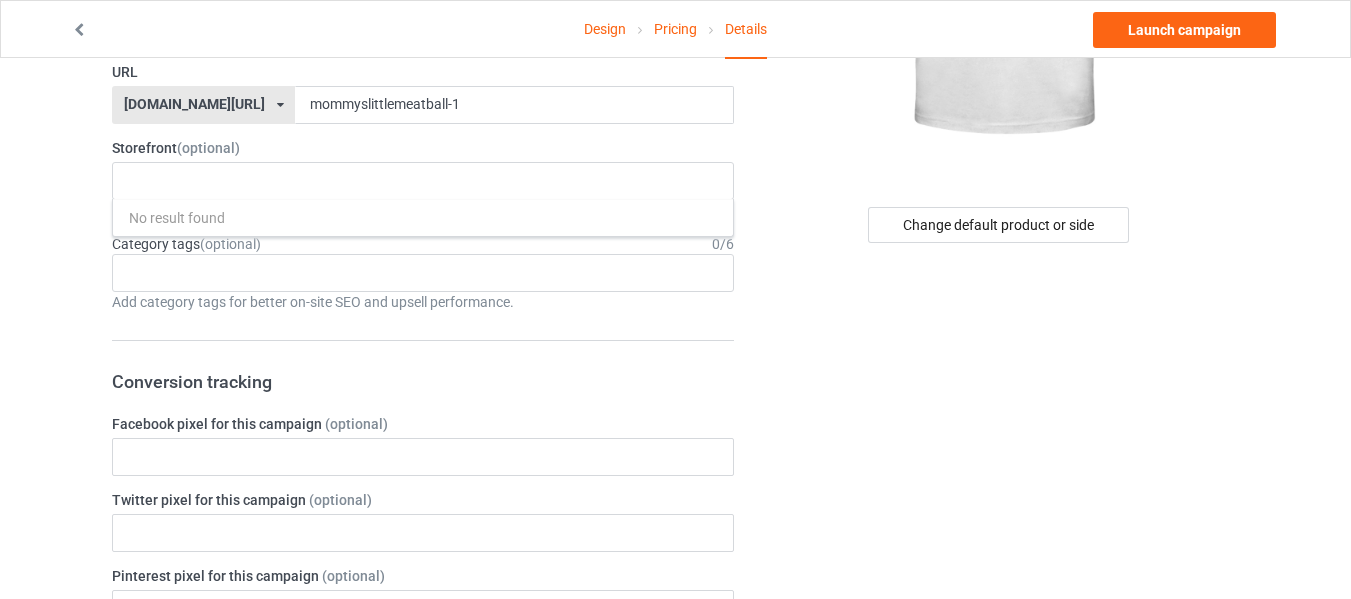 scroll, scrollTop: 400, scrollLeft: 0, axis: vertical 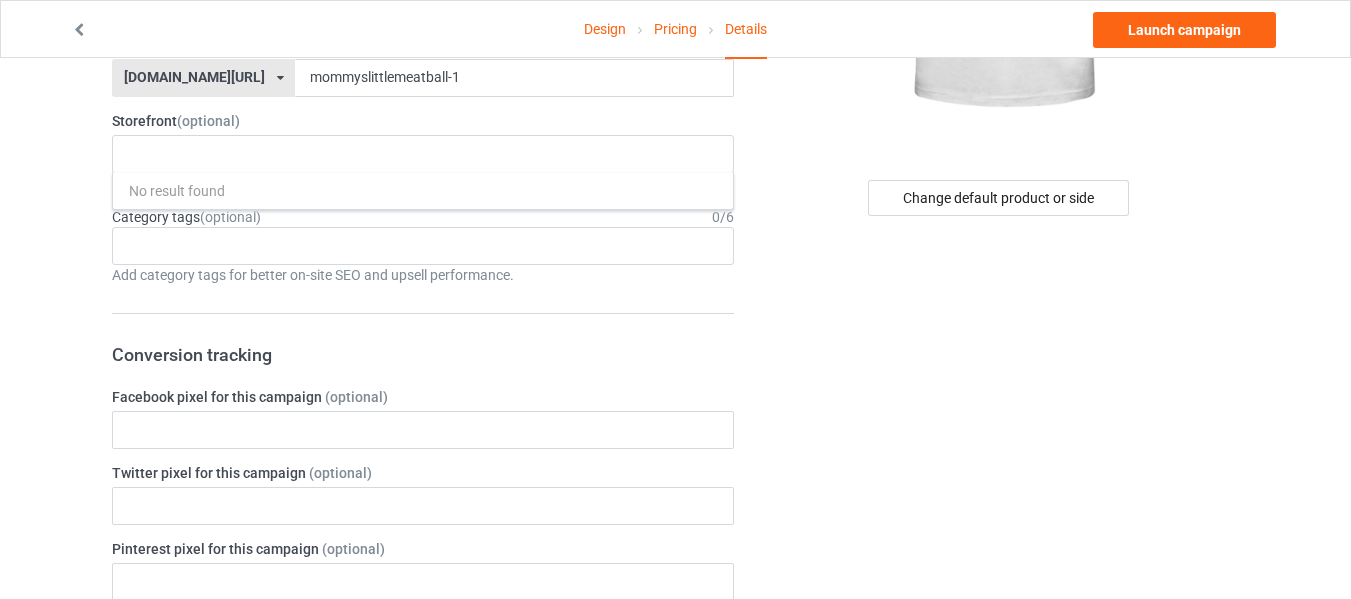 click on "Design Pricing Details Launch campaign Campaign Info Title (h1) 127   characters left Mommy's Little Meatball Create a catchy, unique title for better search engine traffic. Description 1944   characters left       Small Normal Large Big Huge                                                                                     Get your special design of mommy's little meatball shirt Write a unique, thorough description for better search engine traffic. URL [DOMAIN_NAME][URL] [DOMAIN_NAME][URL] 587d0d41cee36fd012c64a69 mommyslittlemeatball-1 Storefront (optional) No result found Storefront items are displayed as recommended items on the shopping cart page. Category tags (optional) 0 / 6 Age > [DEMOGRAPHIC_DATA] > 1 Age > [DEMOGRAPHIC_DATA] Months > 1 Month Age > [DEMOGRAPHIC_DATA] Months Age > [DEMOGRAPHIC_DATA] Age > [DEMOGRAPHIC_DATA] > 10 Age > [DEMOGRAPHIC_DATA] Months > 10 Month Age > [DEMOGRAPHIC_DATA] > 100 Sports > Running > 10K Run Age > [DEMOGRAPHIC_DATA] > 11 Age > [DEMOGRAPHIC_DATA] Months > 11 Month Age > [DEMOGRAPHIC_DATA] > 12 Age > [DEMOGRAPHIC_DATA] Months > 12 Month Age > [DEMOGRAPHIC_DATA] > 13 Age > [DEMOGRAPHIC_DATA] > 14 Age > [DEMOGRAPHIC_DATA] > 15 Sports > Running > 15K Run Age > [DEMOGRAPHIC_DATA] > 16" at bounding box center (675, 694) 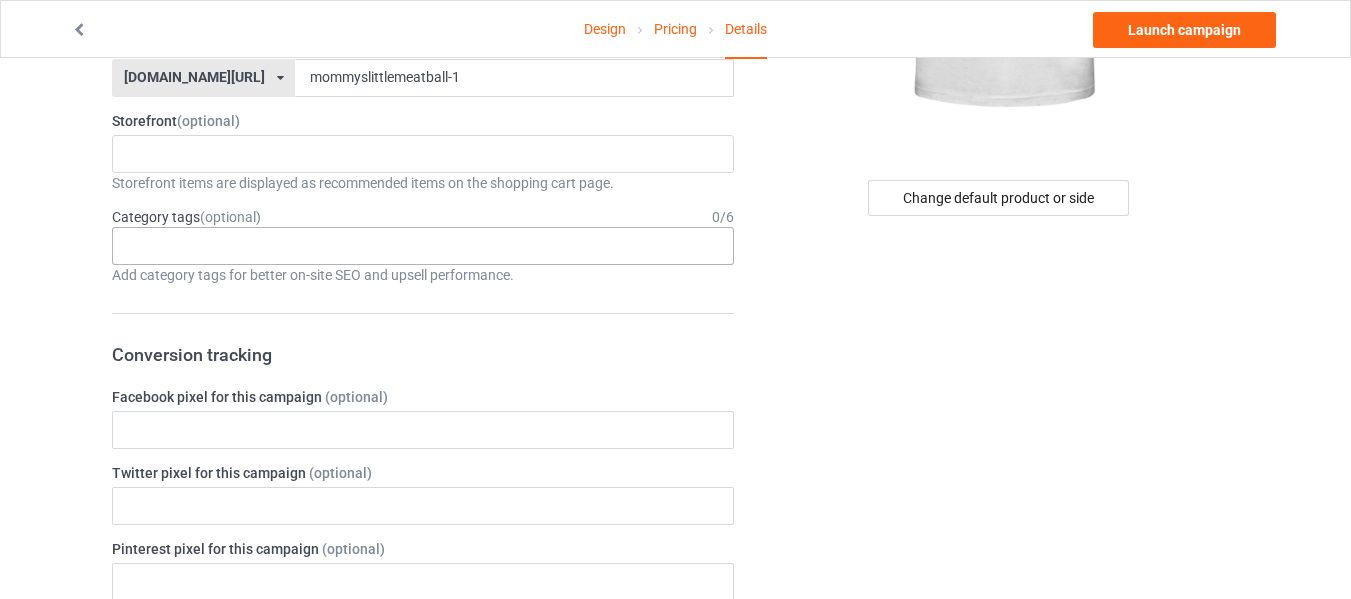 click on "Age > [DEMOGRAPHIC_DATA] > 1 Age > [DEMOGRAPHIC_DATA] Months > 1 Month Age > [DEMOGRAPHIC_DATA] Months Age > [DEMOGRAPHIC_DATA] Age > [DEMOGRAPHIC_DATA] > 10 Age > [DEMOGRAPHIC_DATA] Months > 10 Month Age > [DEMOGRAPHIC_DATA] > 100 Sports > Running > 10K Run Age > [DEMOGRAPHIC_DATA] > 11 Age > [DEMOGRAPHIC_DATA] Months > 11 Month Age > [DEMOGRAPHIC_DATA] > 12 Age > [DEMOGRAPHIC_DATA] Months > 12 Month Age > [DEMOGRAPHIC_DATA] > 13 Age > [DEMOGRAPHIC_DATA] > 14 Age > [DEMOGRAPHIC_DATA] > 15 Sports > Running > 15K Run Age > [DEMOGRAPHIC_DATA] > 16 Age > [DEMOGRAPHIC_DATA] > 17 Age > [DEMOGRAPHIC_DATA] > 18 Age > [DEMOGRAPHIC_DATA] > 19 Age > Decades > 1920s Age > Decades > 1930s Age > Decades > 1940s Age > Decades > 1950s Age > Decades > 1960s Age > Decades > 1970s Age > Decades > 1980s Age > Decades > 1990s Age > [DEMOGRAPHIC_DATA] > 2 Age > [DEMOGRAPHIC_DATA] Months > 2 Month Age > [DEMOGRAPHIC_DATA] > 20 Age > [DEMOGRAPHIC_DATA] Age > Decades > 2000s Age > Decades > 2010s Age > [DEMOGRAPHIC_DATA] > 21 Age > [DEMOGRAPHIC_DATA] > 22 Age > [DEMOGRAPHIC_DATA] > 23 Age > [DEMOGRAPHIC_DATA] > 24 Age > [DEMOGRAPHIC_DATA] > 25 Age > [DEMOGRAPHIC_DATA] > 26 Age > [DEMOGRAPHIC_DATA] > 27 Age > [DEMOGRAPHIC_DATA] > 28 Age > [DEMOGRAPHIC_DATA] > 29 Age > [DEMOGRAPHIC_DATA] > 3 Age > [DEMOGRAPHIC_DATA] Months > 3 Month Sports > Basketball > 3-Pointer Age > [DEMOGRAPHIC_DATA] > 30 Age > [DEMOGRAPHIC_DATA] > 31 Age > [DEMOGRAPHIC_DATA] > 32 Age > [DEMOGRAPHIC_DATA] > 33 Age > [DEMOGRAPHIC_DATA] > 34 Age > [DEMOGRAPHIC_DATA] > 35 Age Jobs 1" at bounding box center (423, 246) 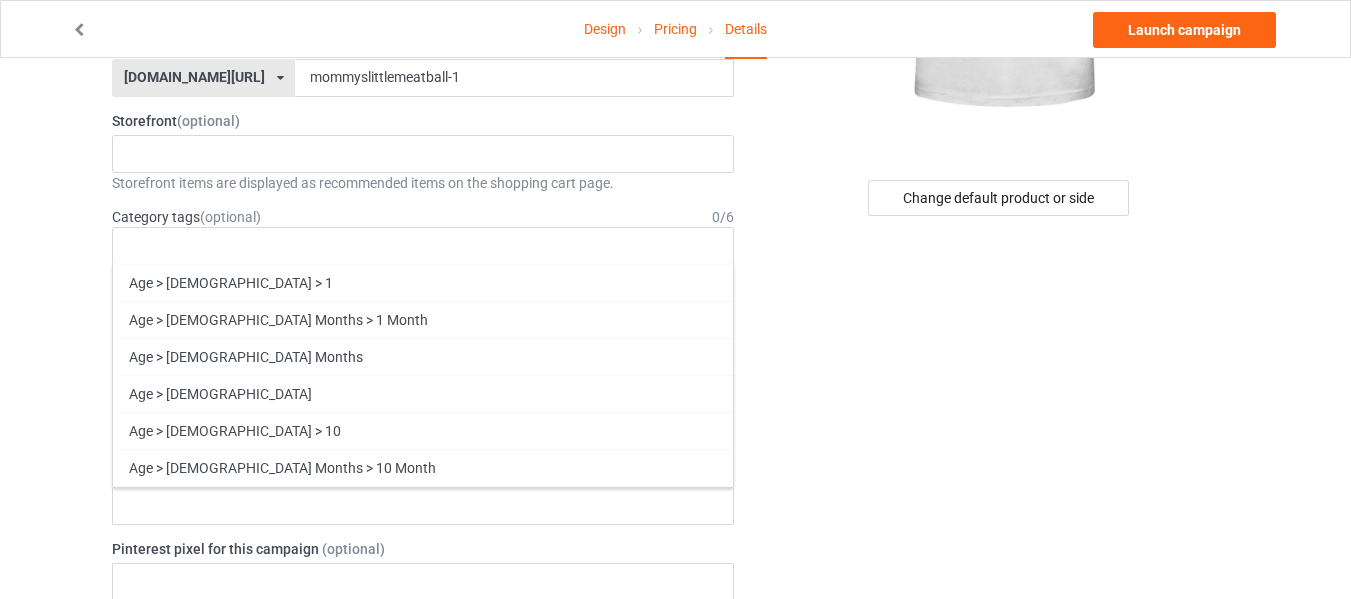 click on "Design Pricing Details Launch campaign Campaign Info Title (h1) 127   characters left Mommy's Little Meatball Create a catchy, unique title for better search engine traffic. Description 1944   characters left       Small Normal Large Big Huge                                                                                     Get your special design of mommy's little meatball shirt Write a unique, thorough description for better search engine traffic. URL [DOMAIN_NAME][URL] [DOMAIN_NAME][URL] 587d0d41cee36fd012c64a69 mommyslittlemeatball-1 Storefront (optional) No result found Storefront items are displayed as recommended items on the shopping cart page. Category tags (optional) 0 / 6 Age > [DEMOGRAPHIC_DATA] > 1 Age > [DEMOGRAPHIC_DATA] Months > 1 Month Age > [DEMOGRAPHIC_DATA] Months Age > [DEMOGRAPHIC_DATA] Age > [DEMOGRAPHIC_DATA] > 10 Age > [DEMOGRAPHIC_DATA] Months > 10 Month Age > [DEMOGRAPHIC_DATA] > 100 Sports > Running > 10K Run Age > [DEMOGRAPHIC_DATA] > 11 Age > [DEMOGRAPHIC_DATA] Months > 11 Month Age > [DEMOGRAPHIC_DATA] > 12 Age > [DEMOGRAPHIC_DATA] Months > 12 Month Age > [DEMOGRAPHIC_DATA] > 13 Age > [DEMOGRAPHIC_DATA] > 14 Age > [DEMOGRAPHIC_DATA] > 15 Sports > Running > 15K Run Age > [DEMOGRAPHIC_DATA] > 16" at bounding box center (675, 694) 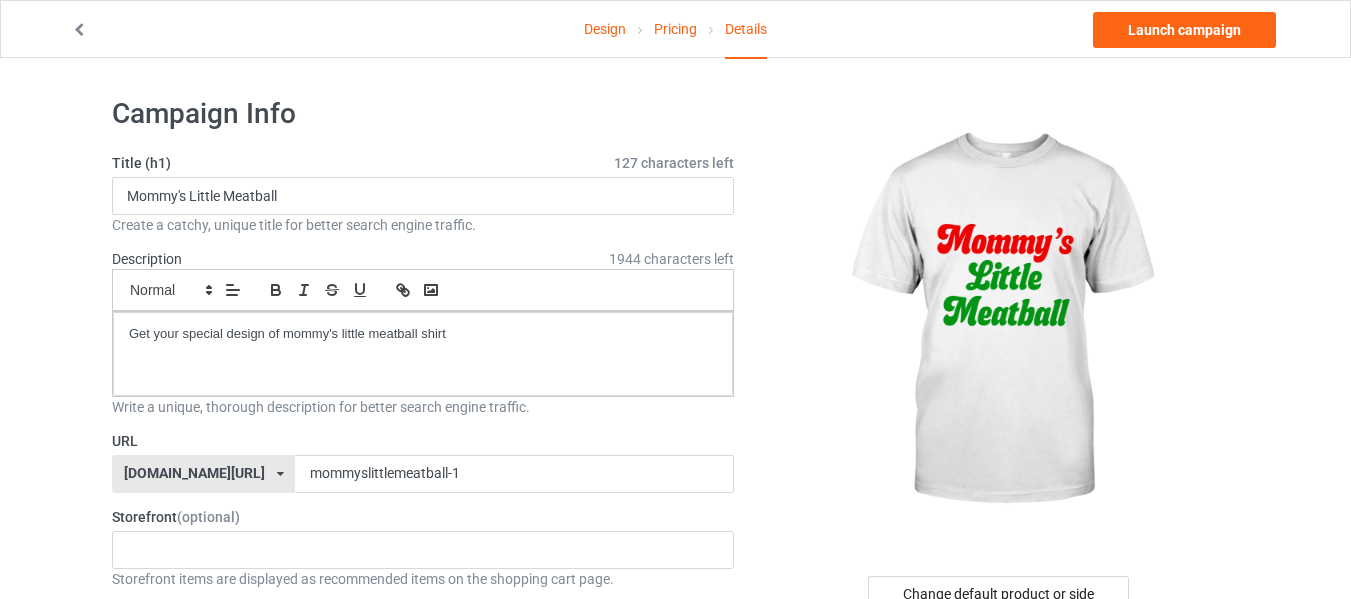scroll, scrollTop: 0, scrollLeft: 0, axis: both 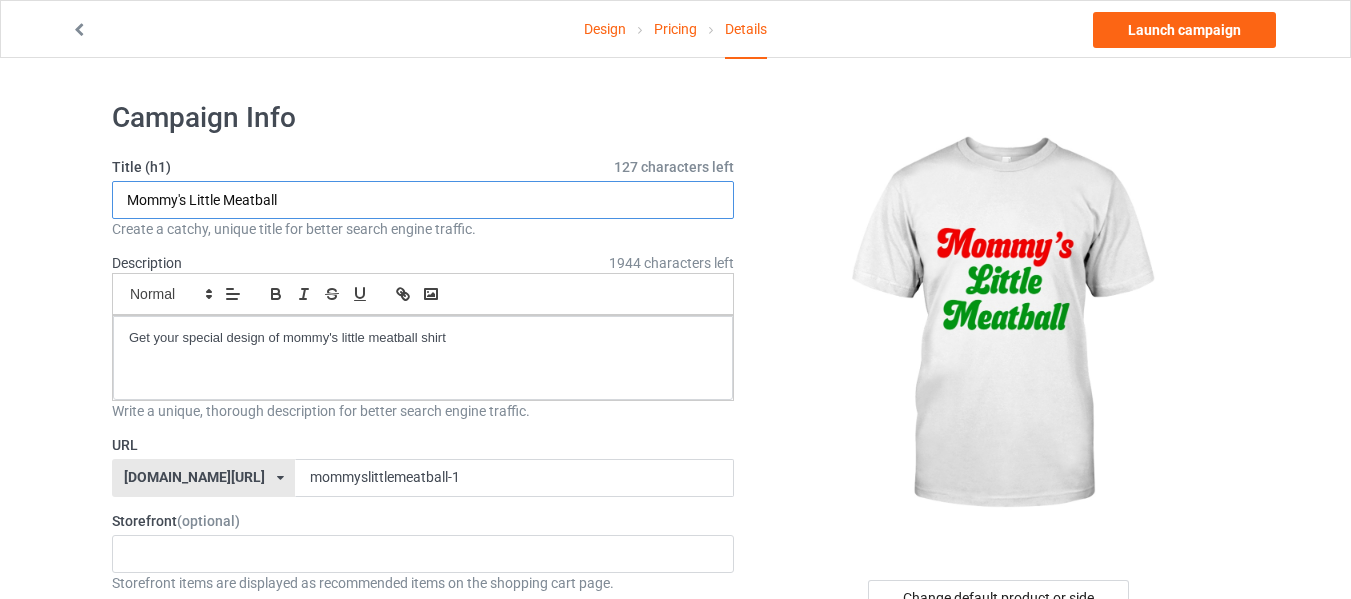 click on "Mommy's Little Meatball" at bounding box center (423, 200) 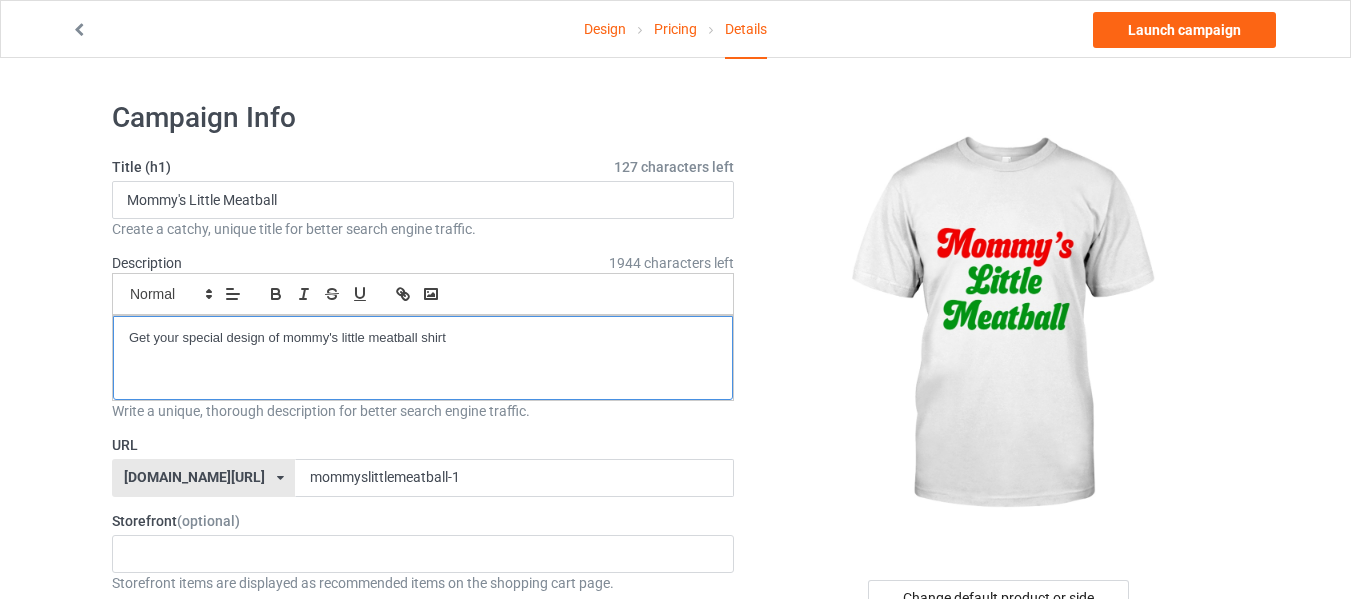 click on "Get your special design of mommy's little meatball shirt" at bounding box center (423, 338) 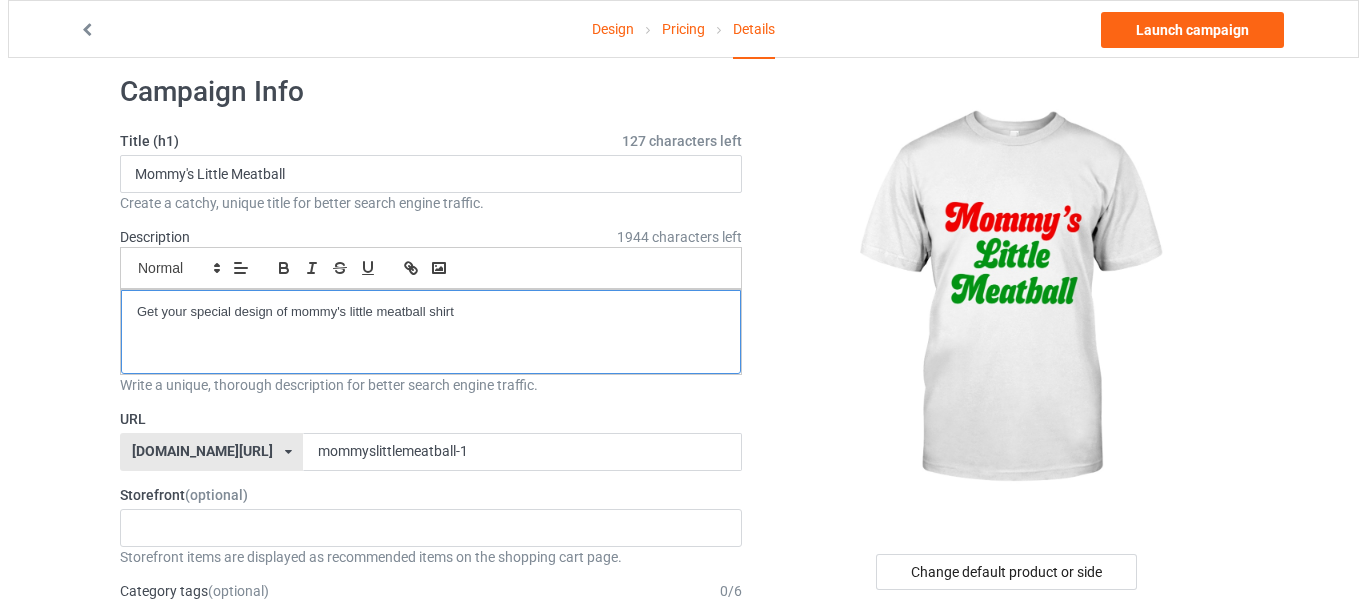 scroll, scrollTop: 0, scrollLeft: 0, axis: both 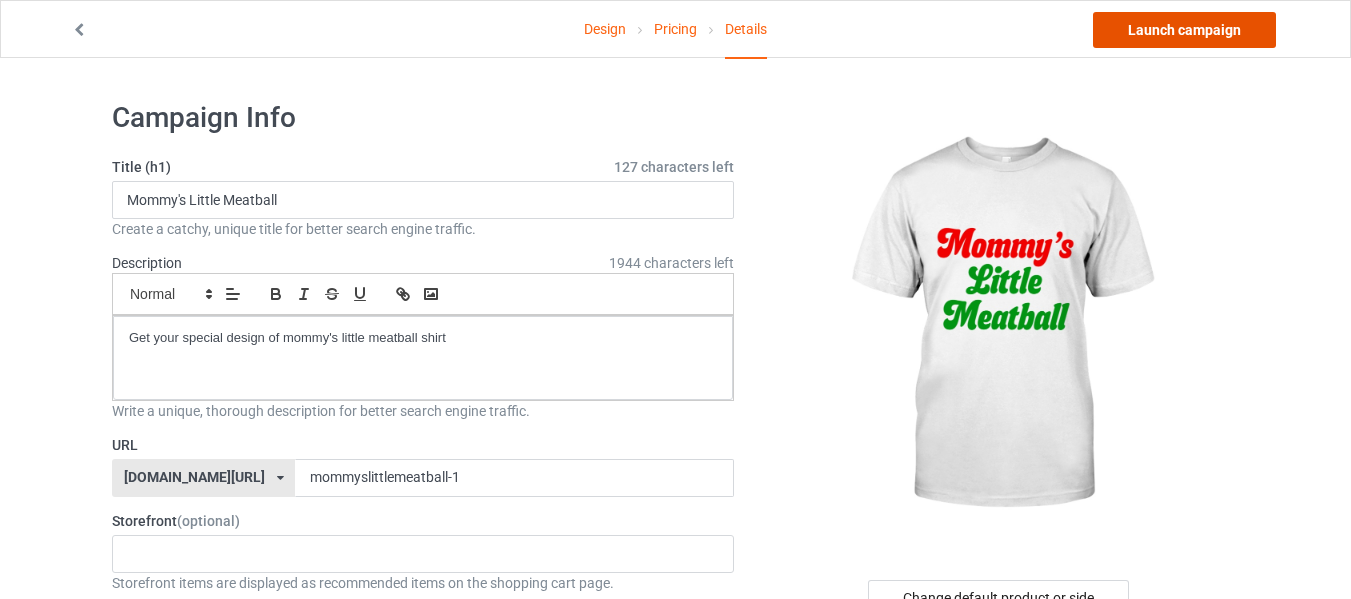 click on "Launch campaign" at bounding box center [1184, 30] 